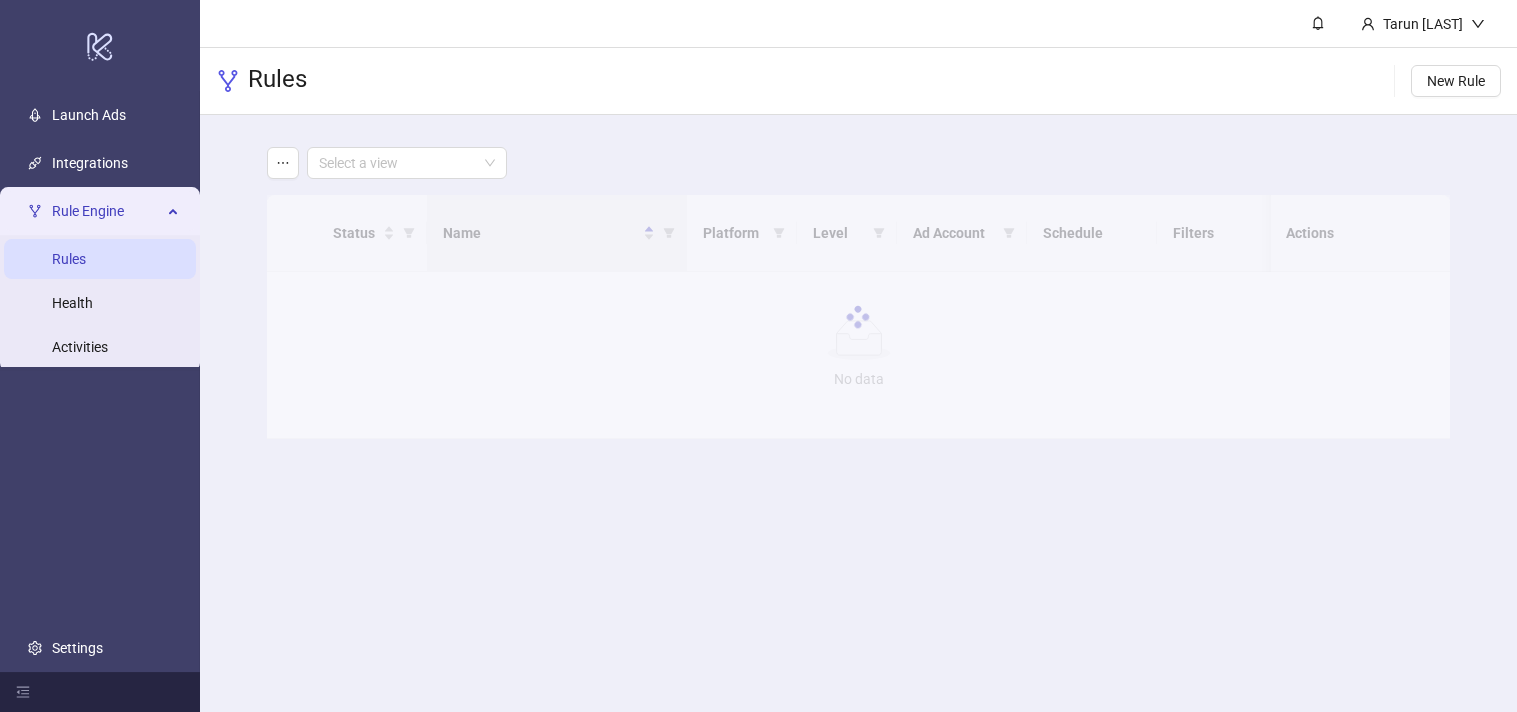 scroll, scrollTop: 0, scrollLeft: 0, axis: both 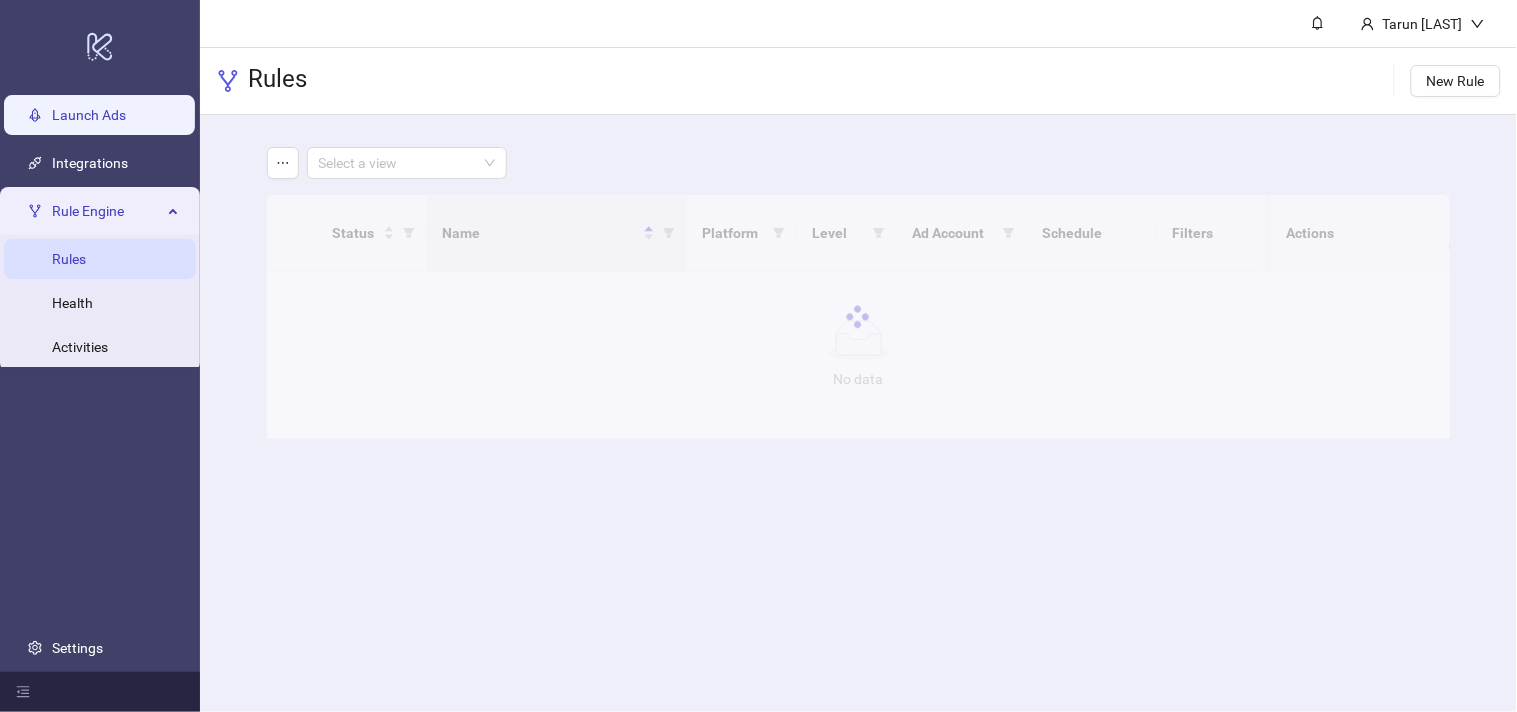 click on "Launch Ads" at bounding box center [89, 115] 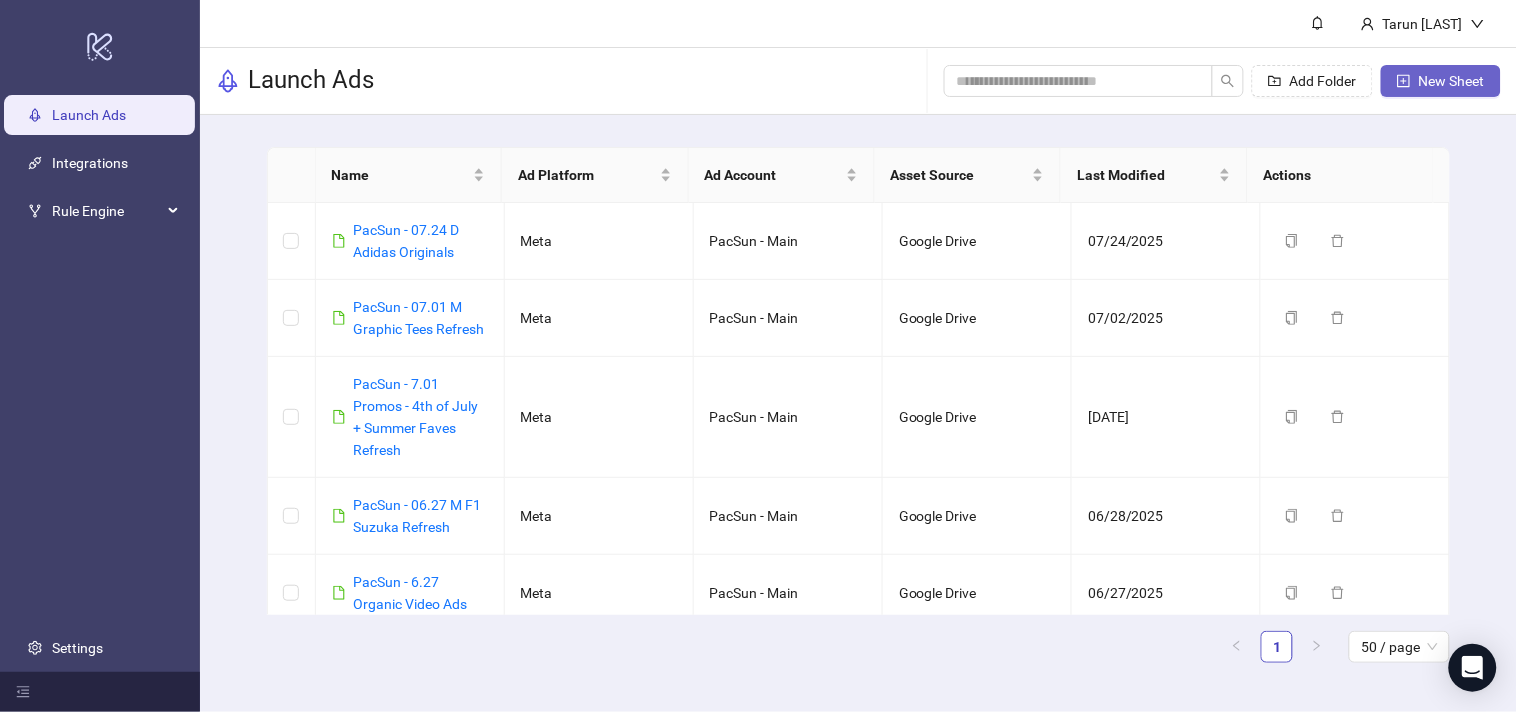 click on "New Sheet" at bounding box center (1452, 81) 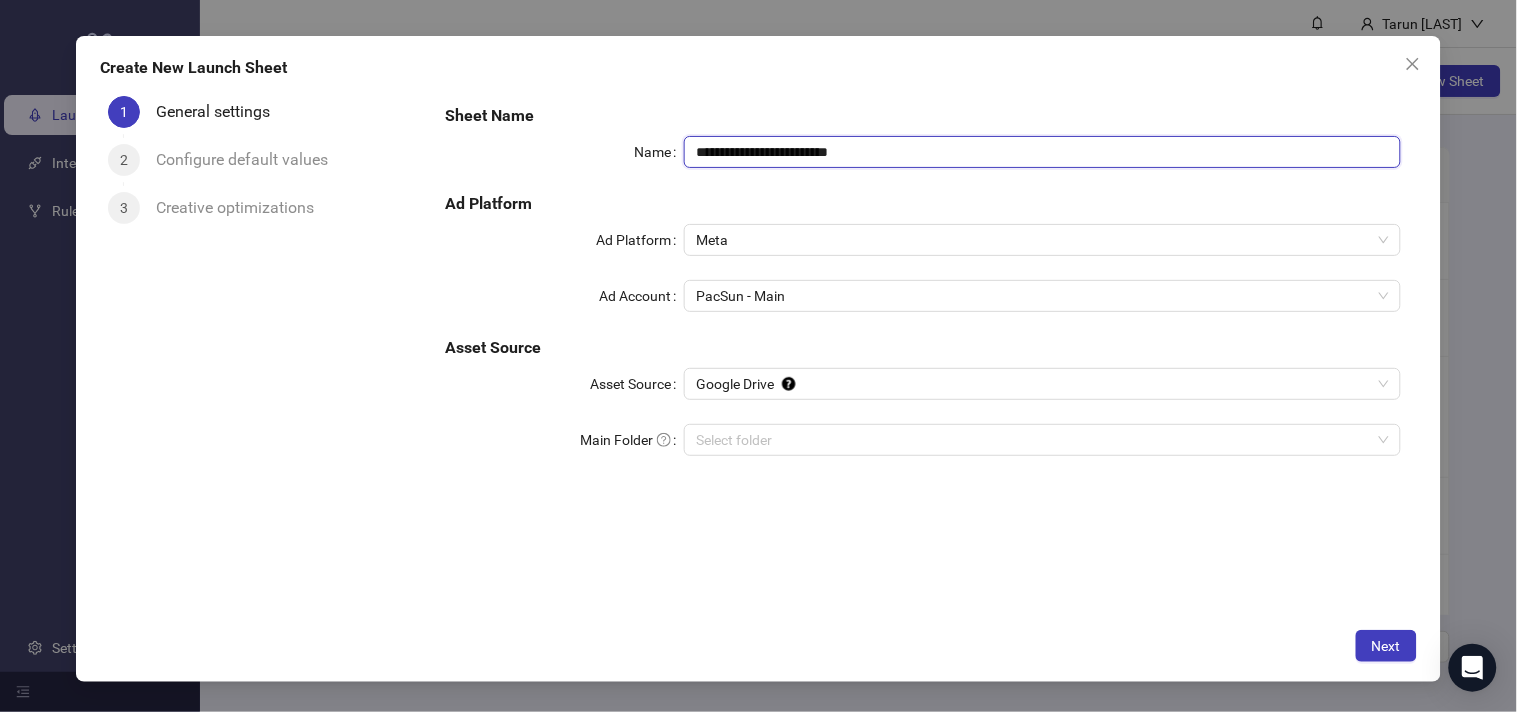 click on "**********" at bounding box center (1042, 152) 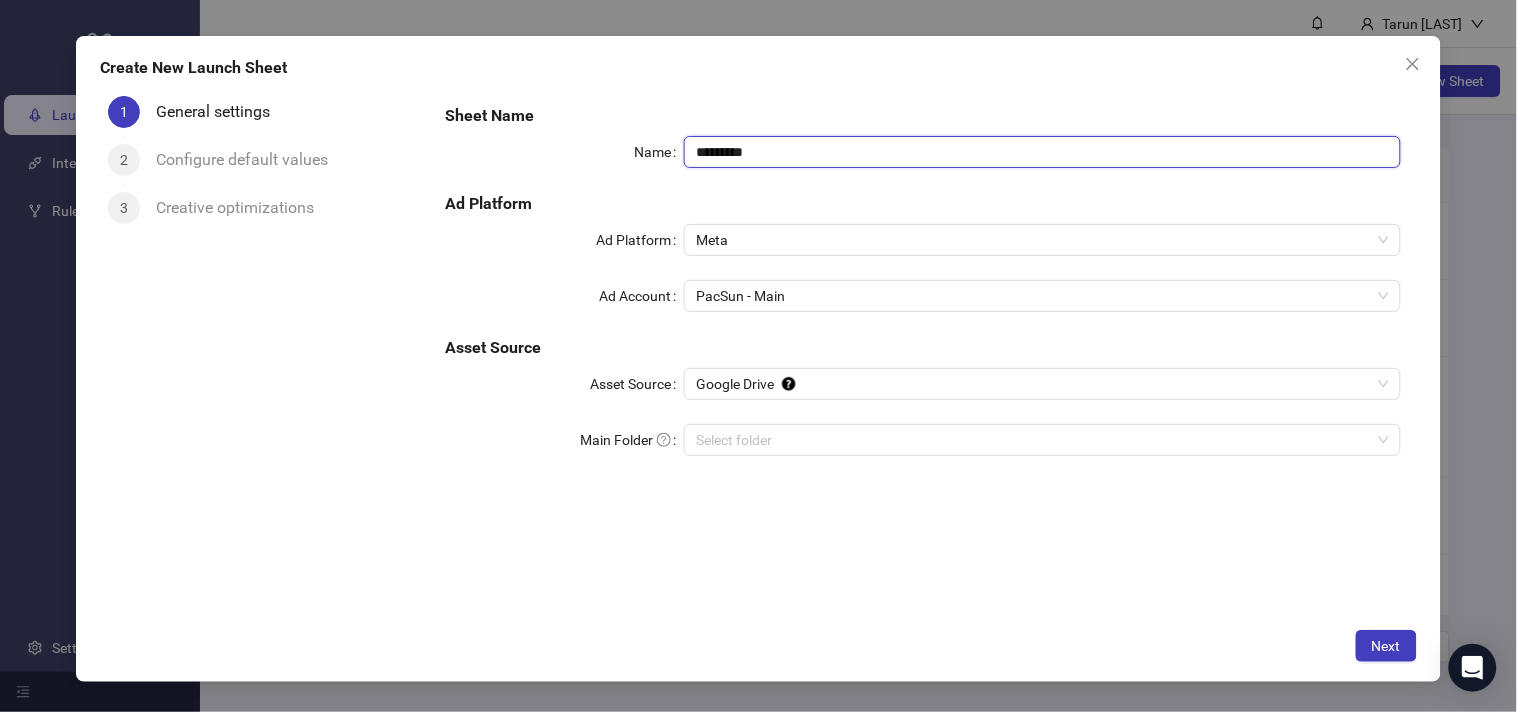 paste on "**********" 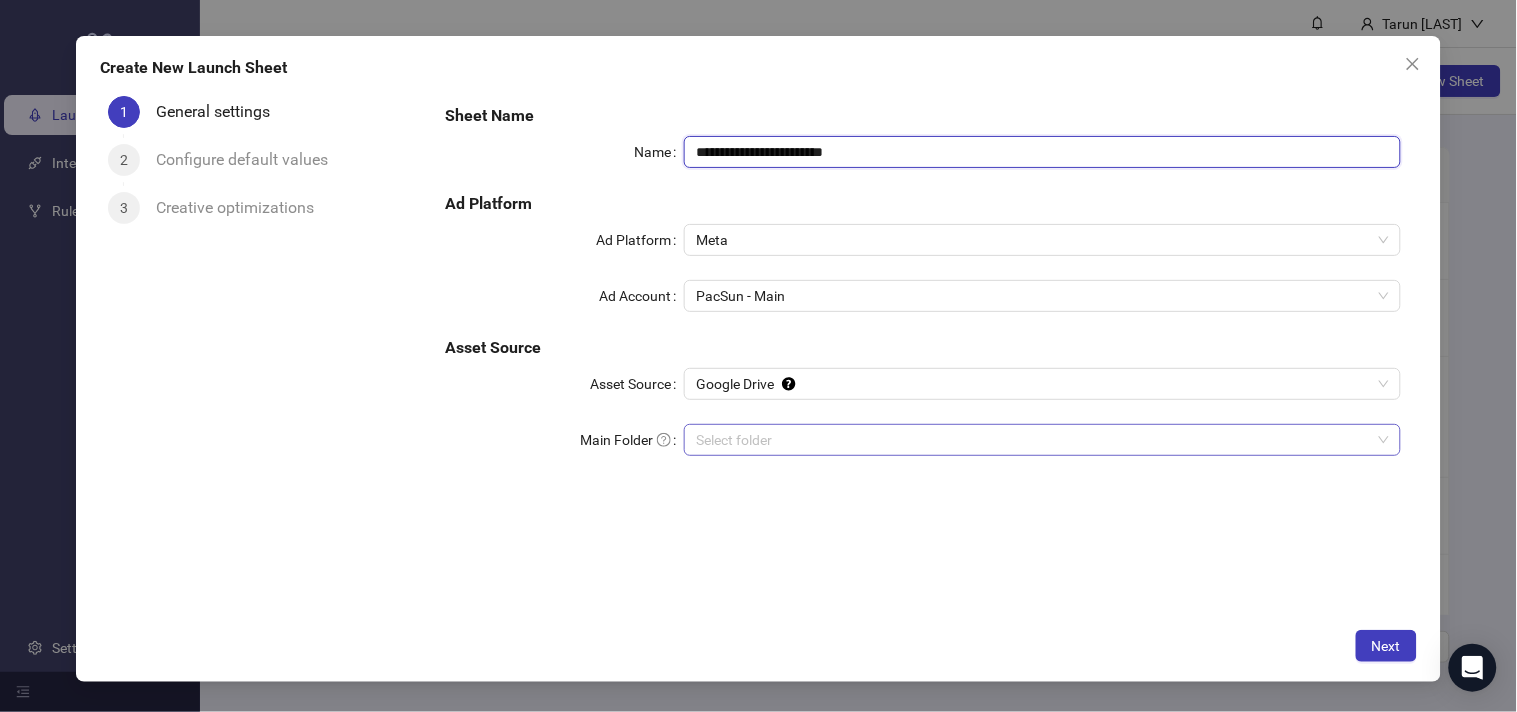 type on "**********" 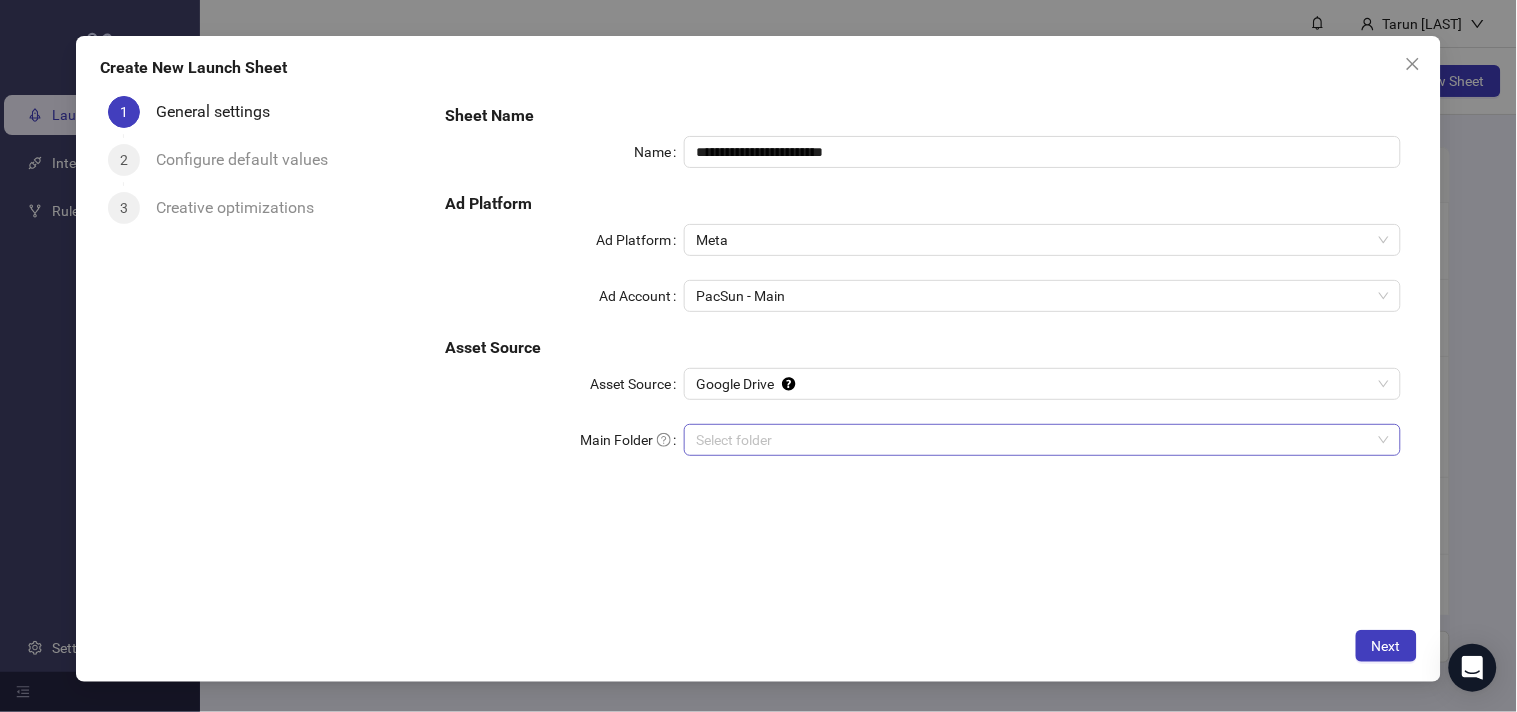 click on "Main Folder" at bounding box center [1033, 440] 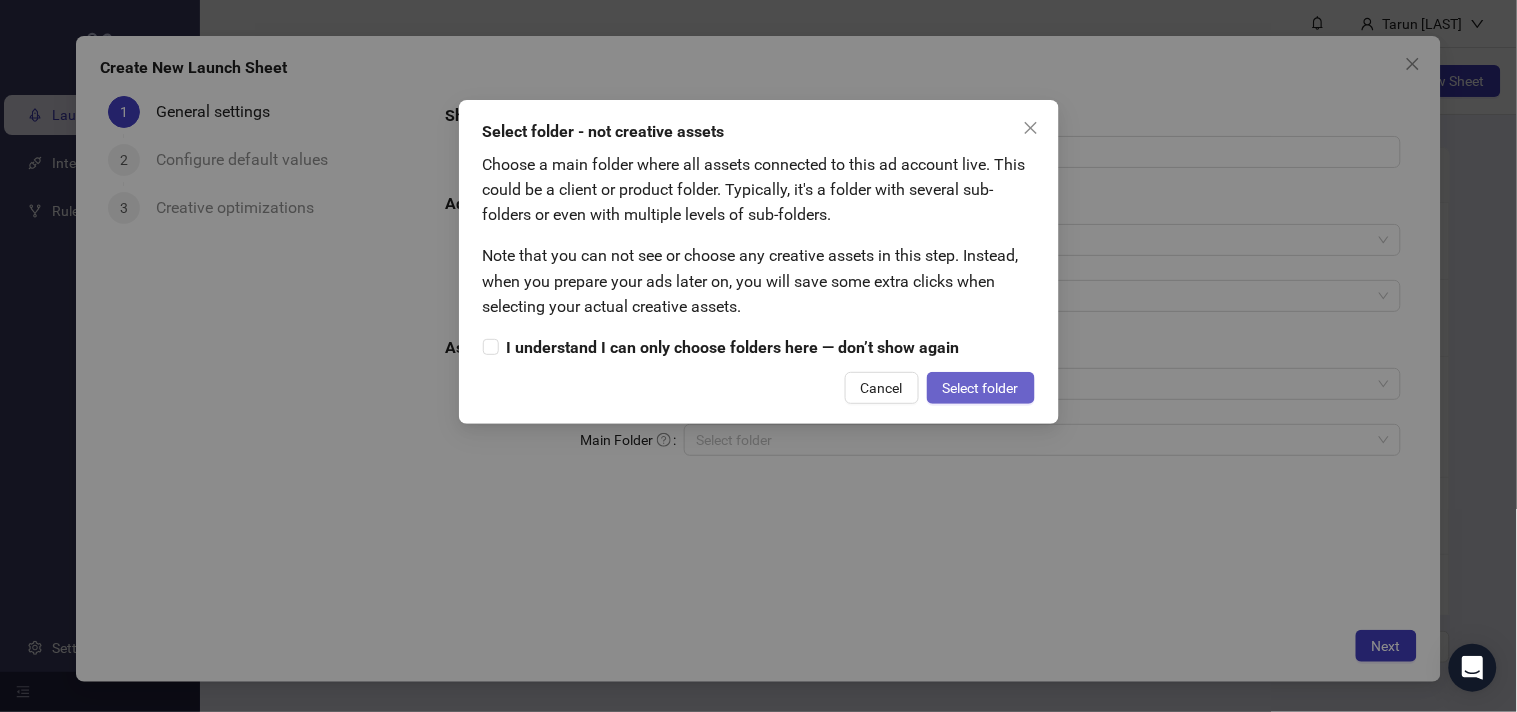 click on "Select folder" at bounding box center [981, 388] 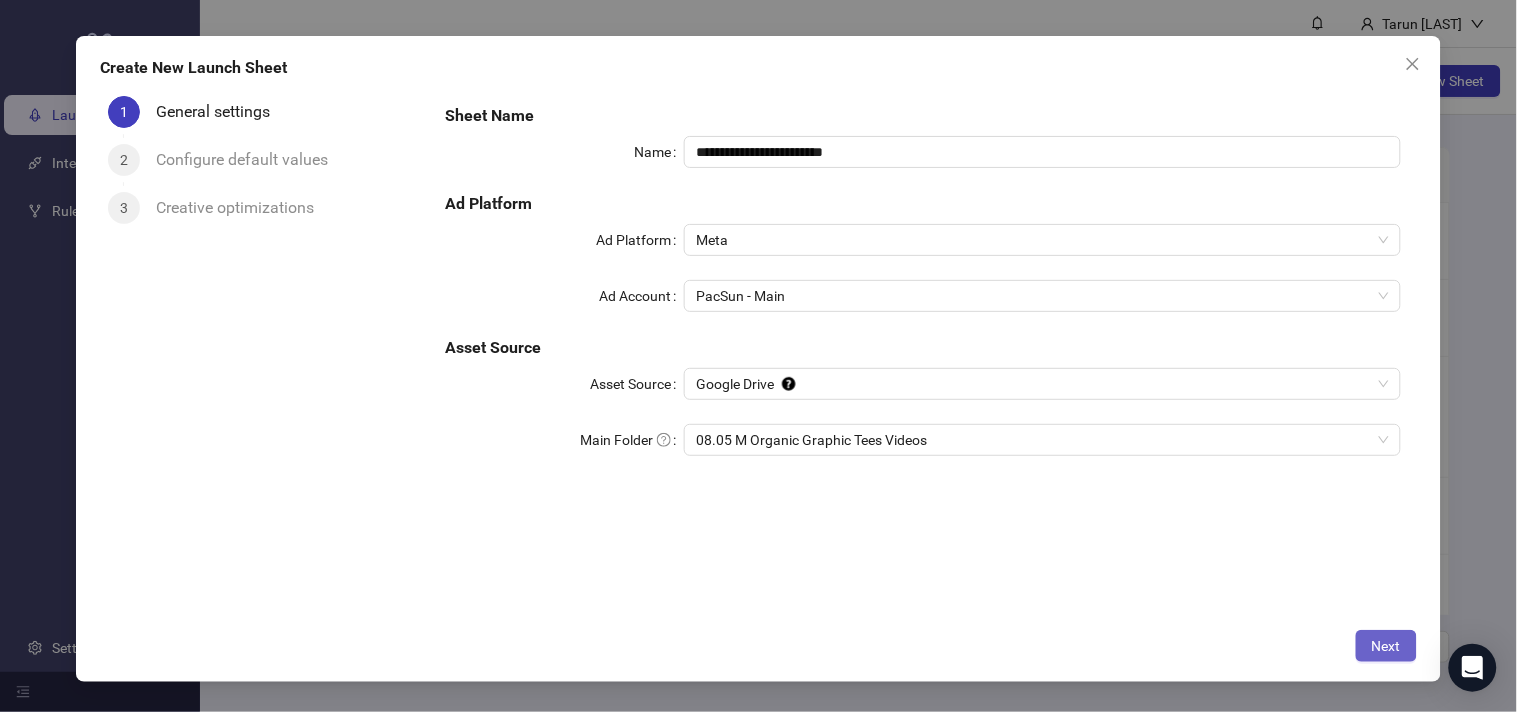 click on "Next" at bounding box center (1386, 646) 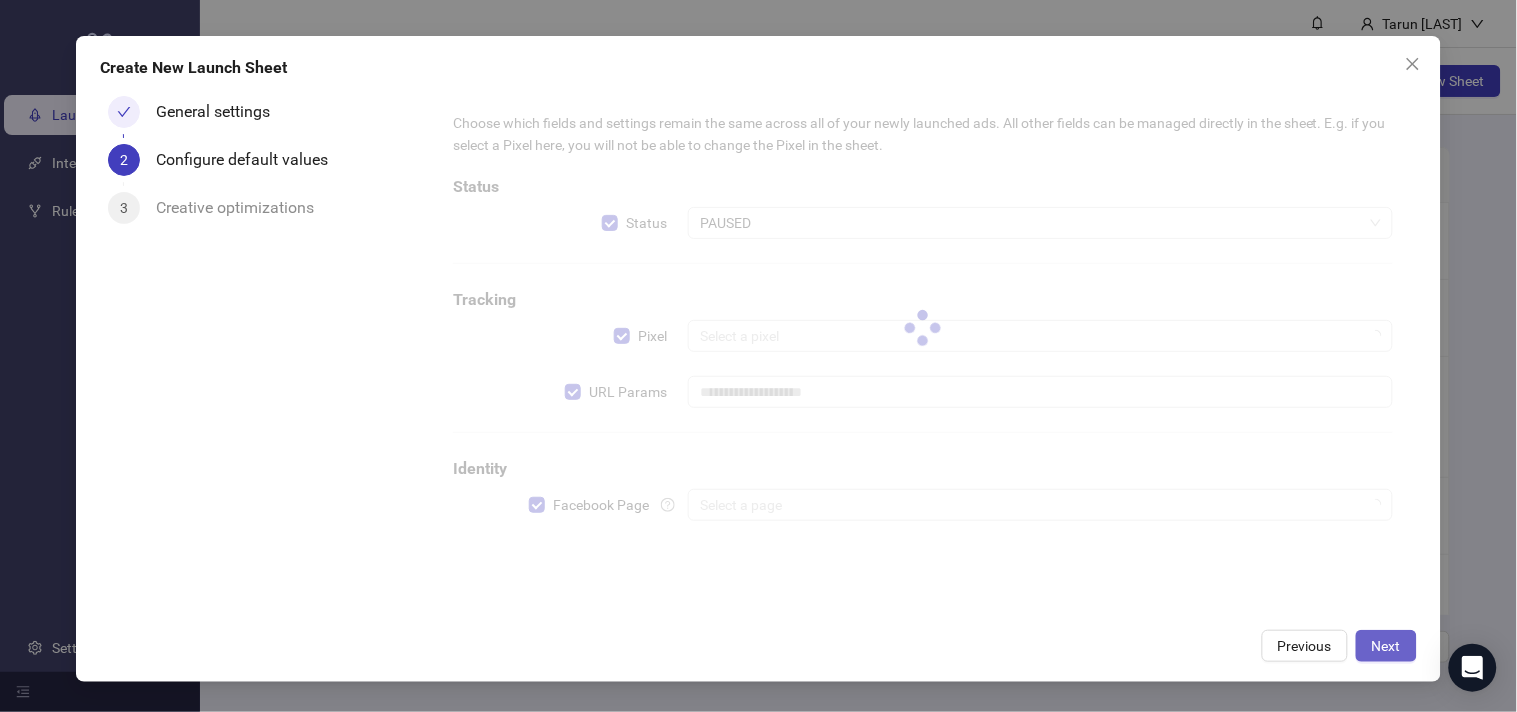 type on "**********" 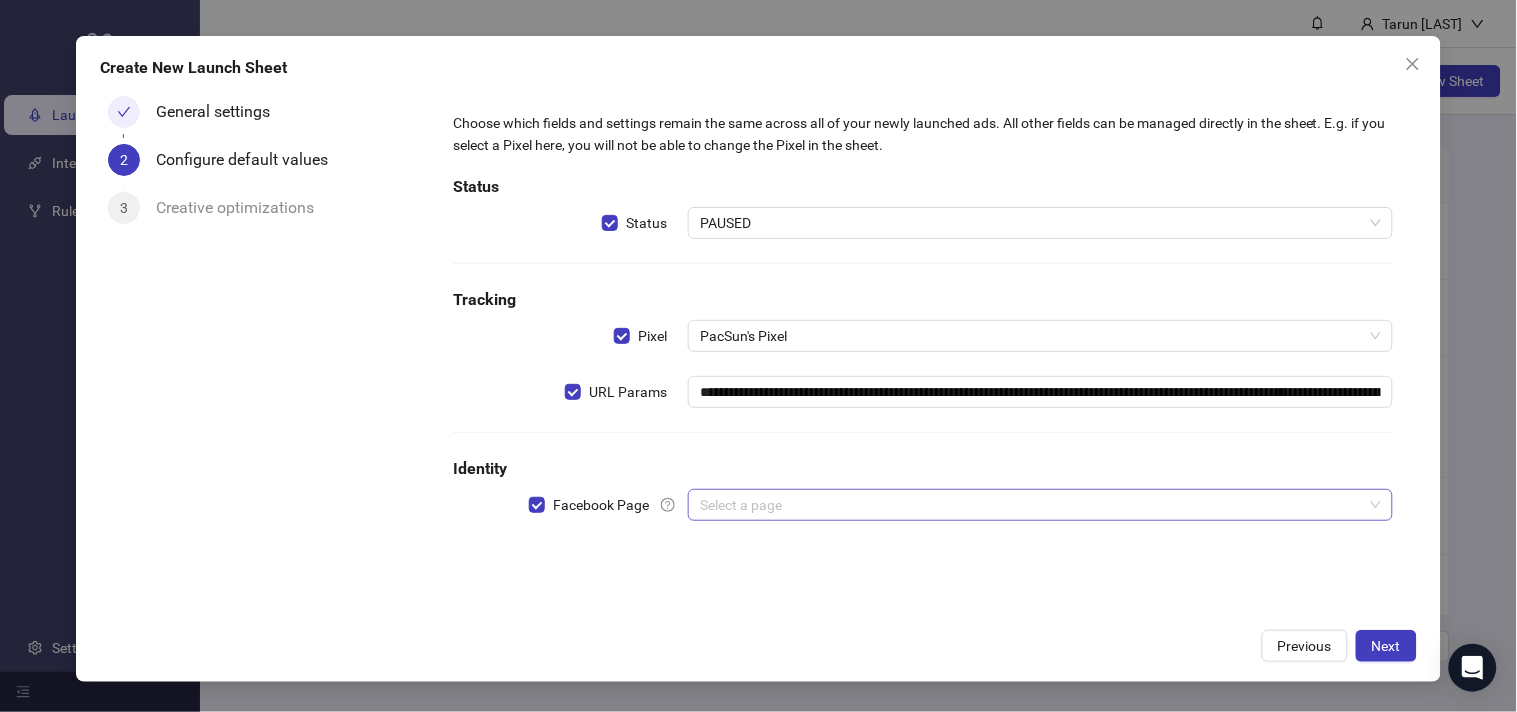 click at bounding box center (1031, 505) 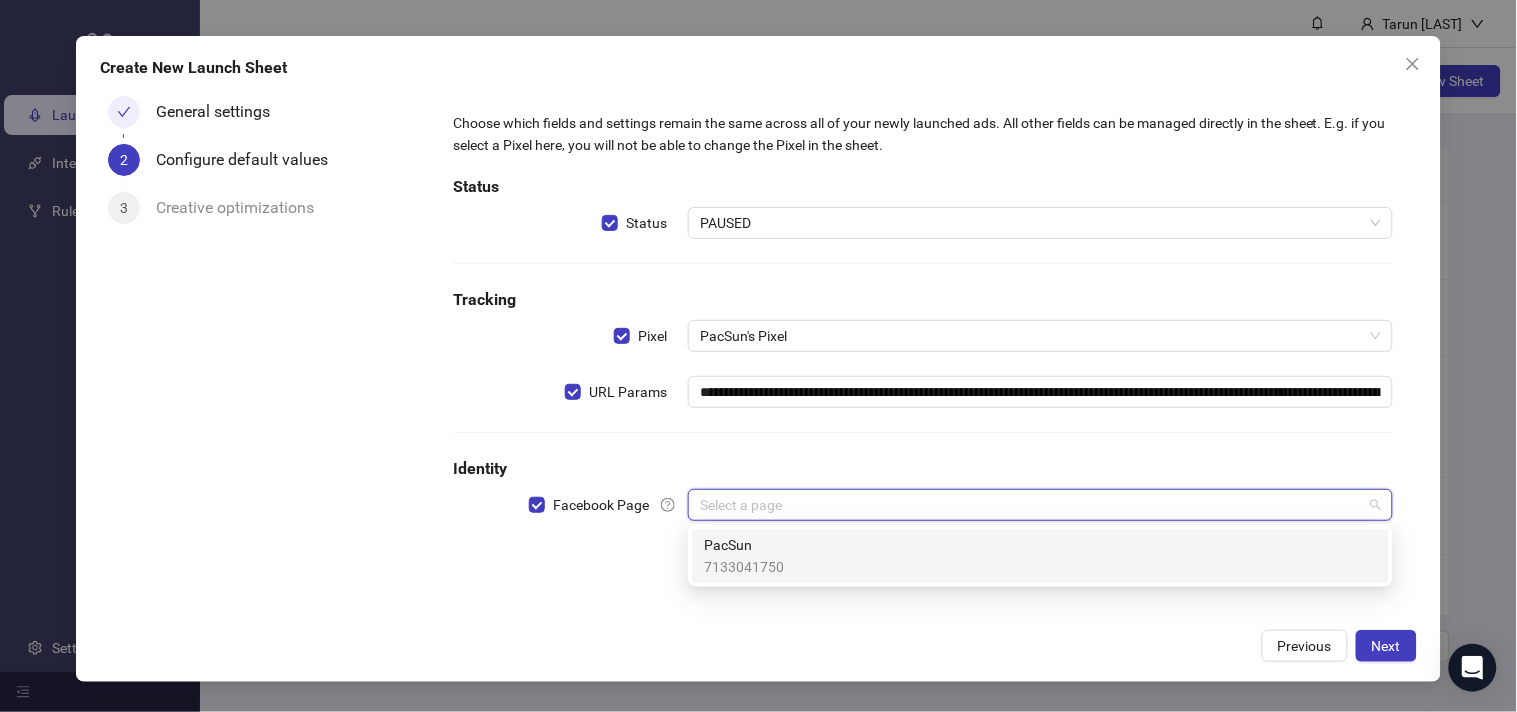 click on "PacSun 7133041750" at bounding box center [1040, 556] 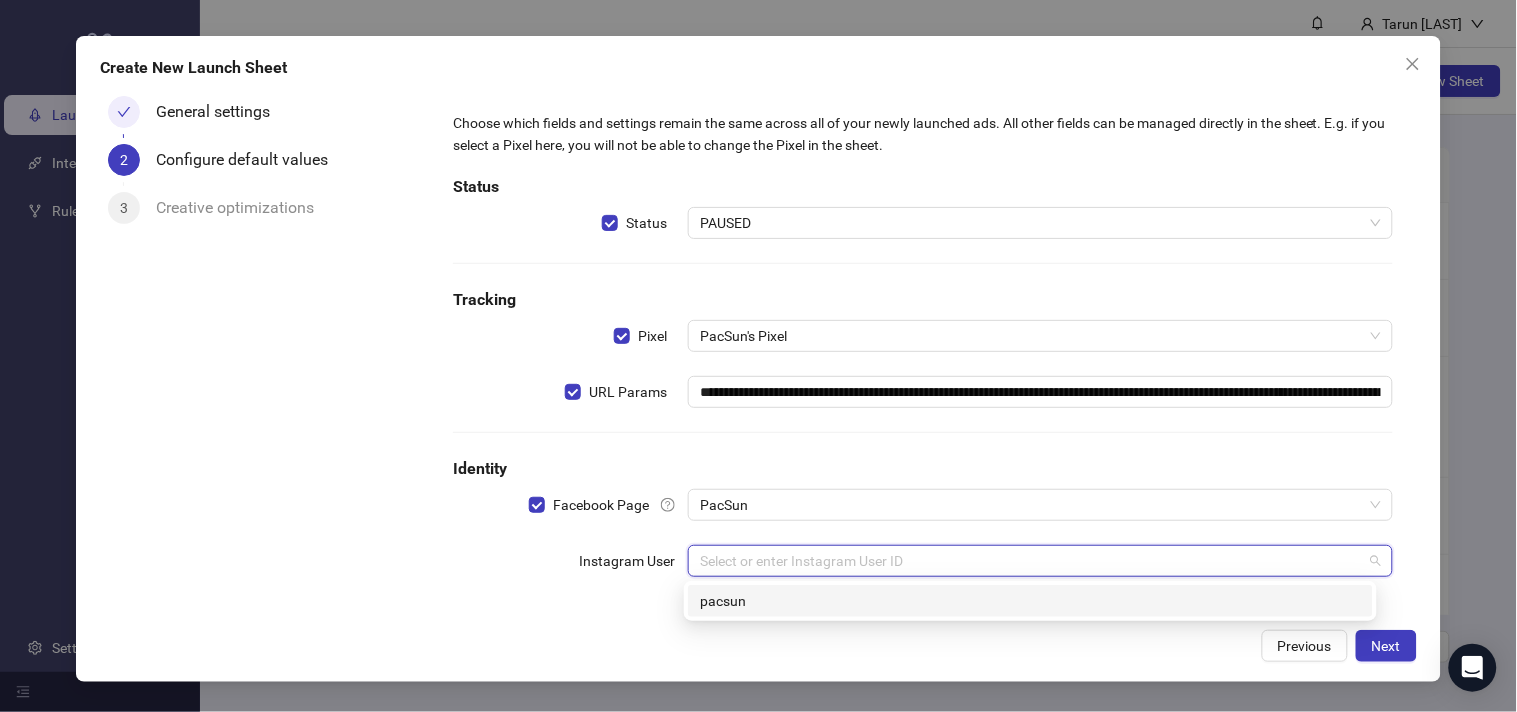 click on "pacsun" at bounding box center [1030, 601] 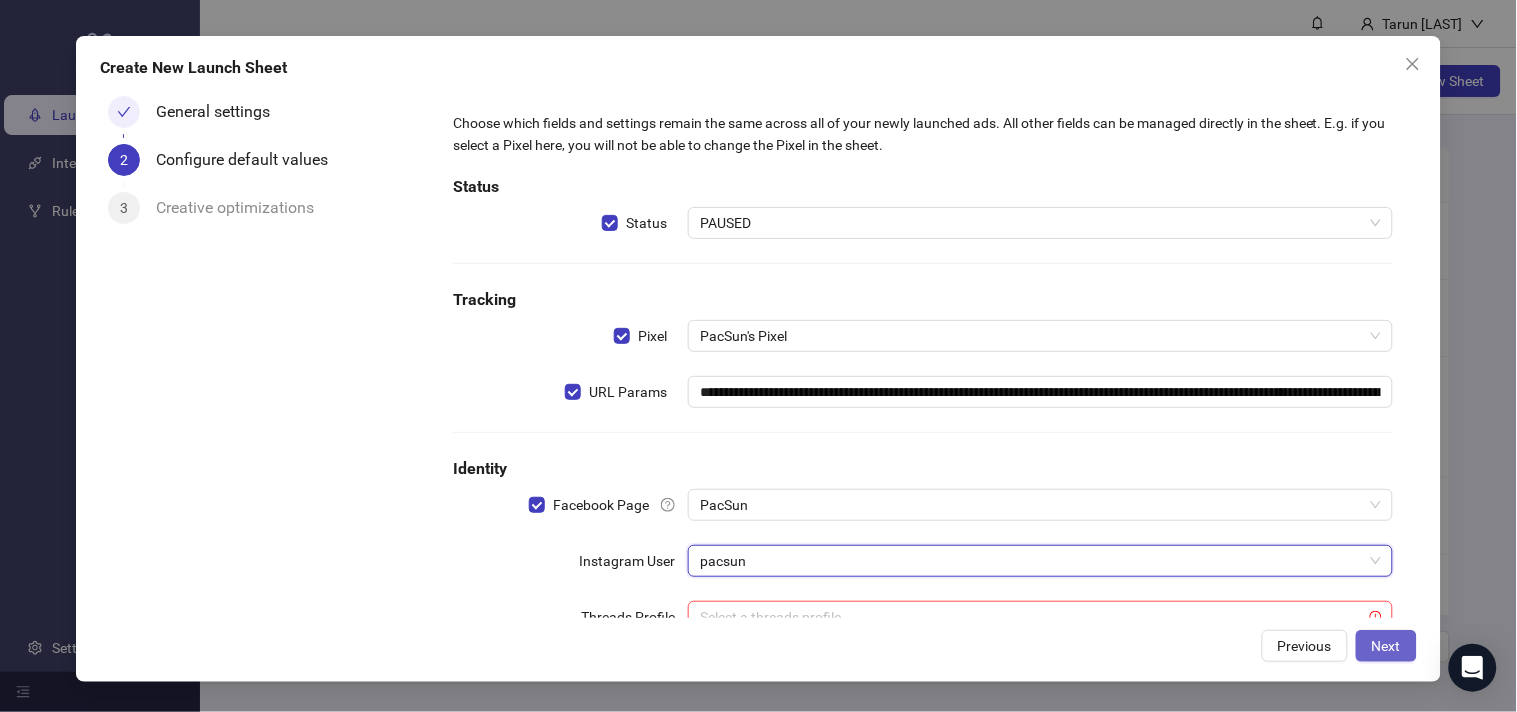 click on "Next" at bounding box center [1386, 646] 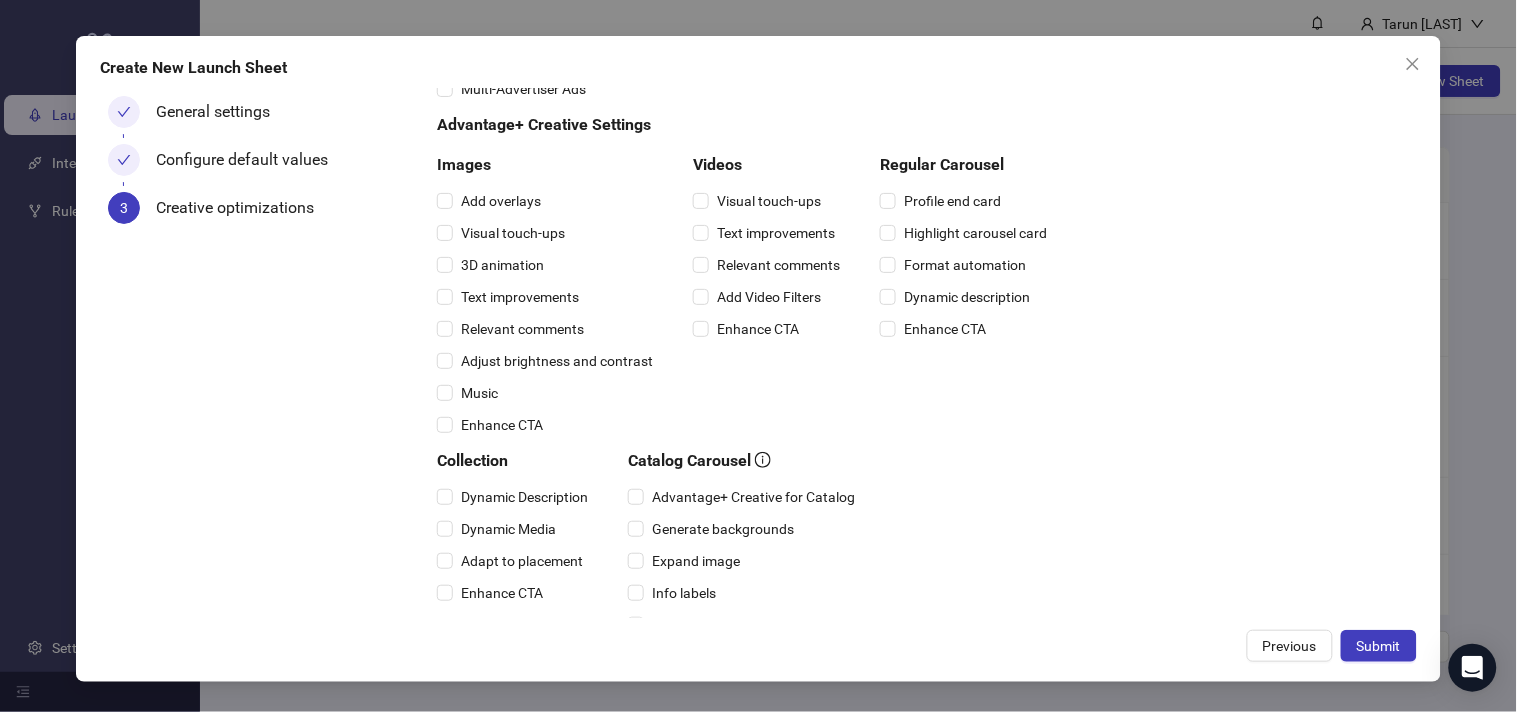 scroll, scrollTop: 296, scrollLeft: 0, axis: vertical 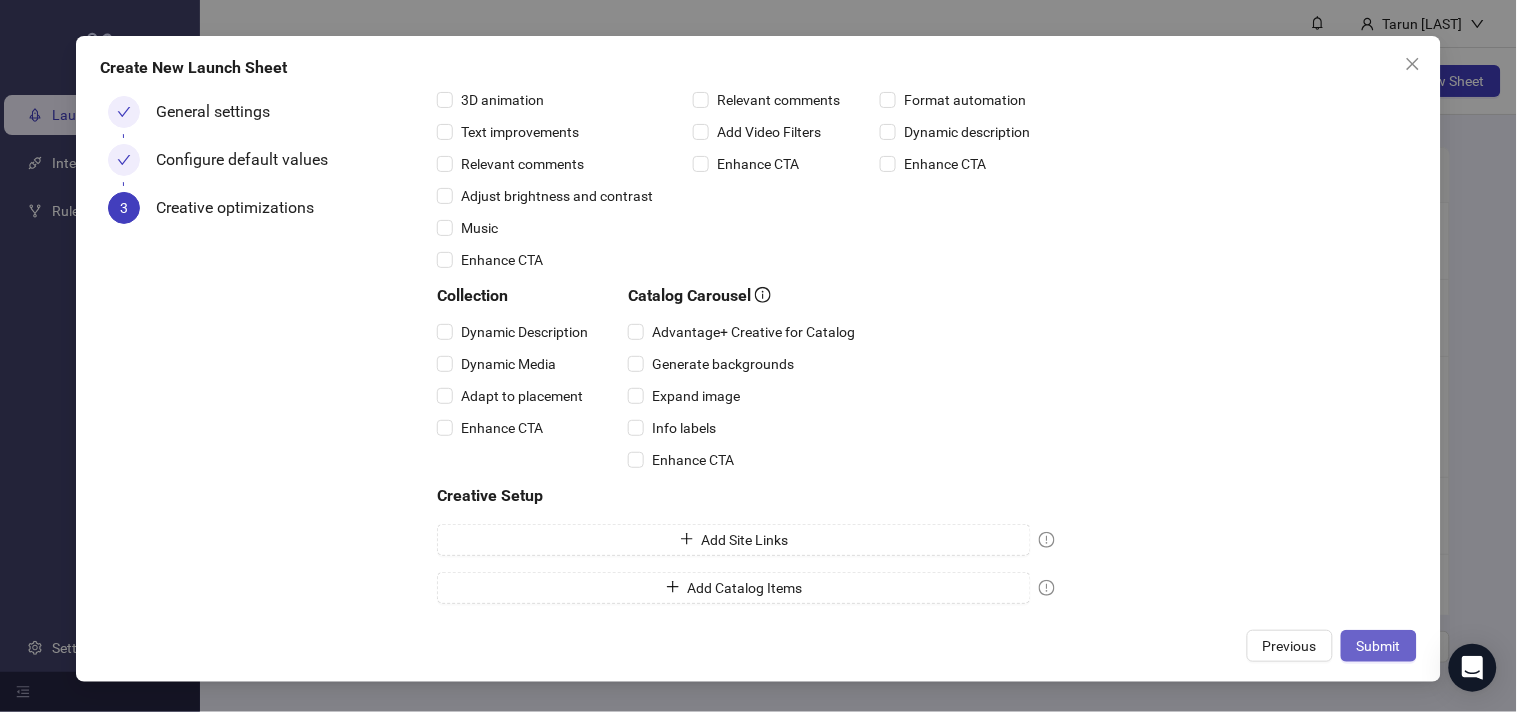 click on "Submit" at bounding box center [1379, 646] 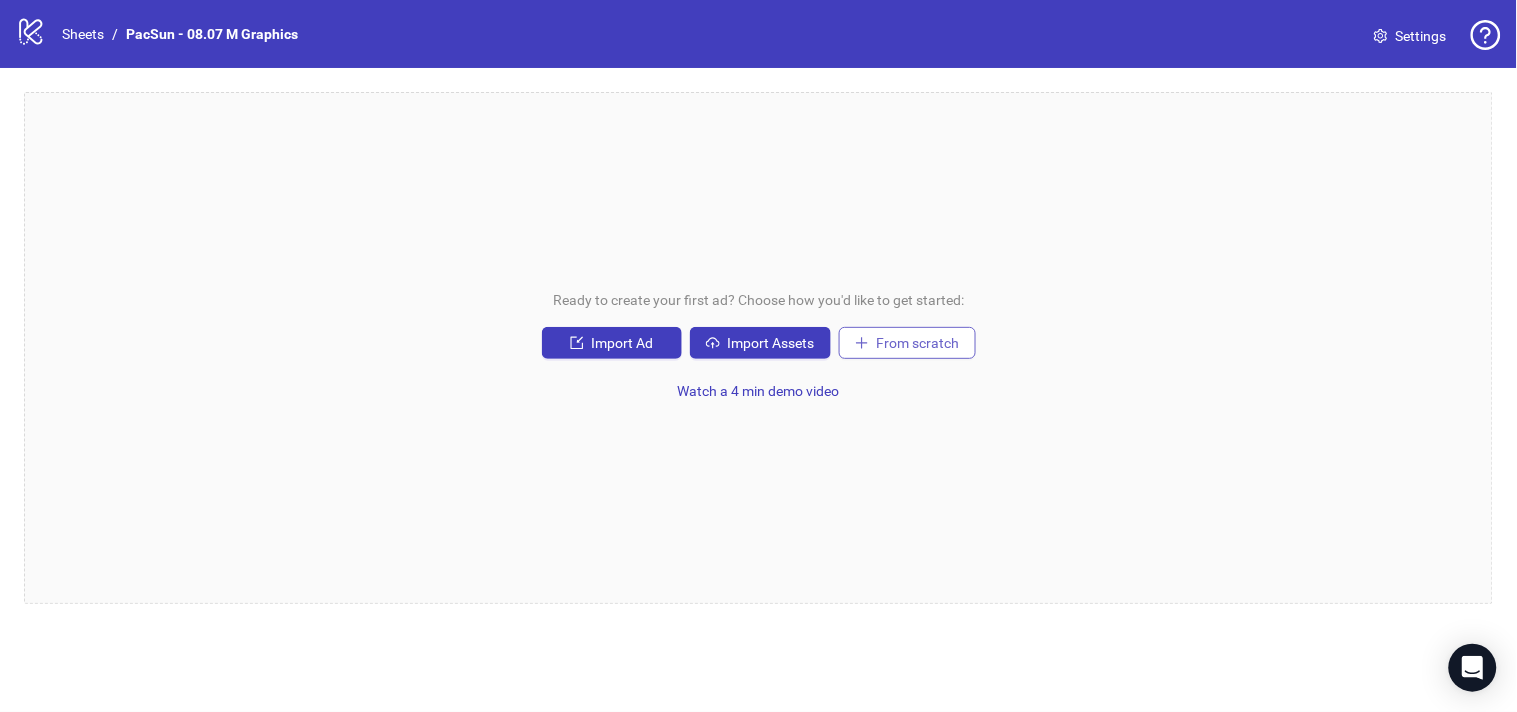 click on "From scratch" at bounding box center [918, 343] 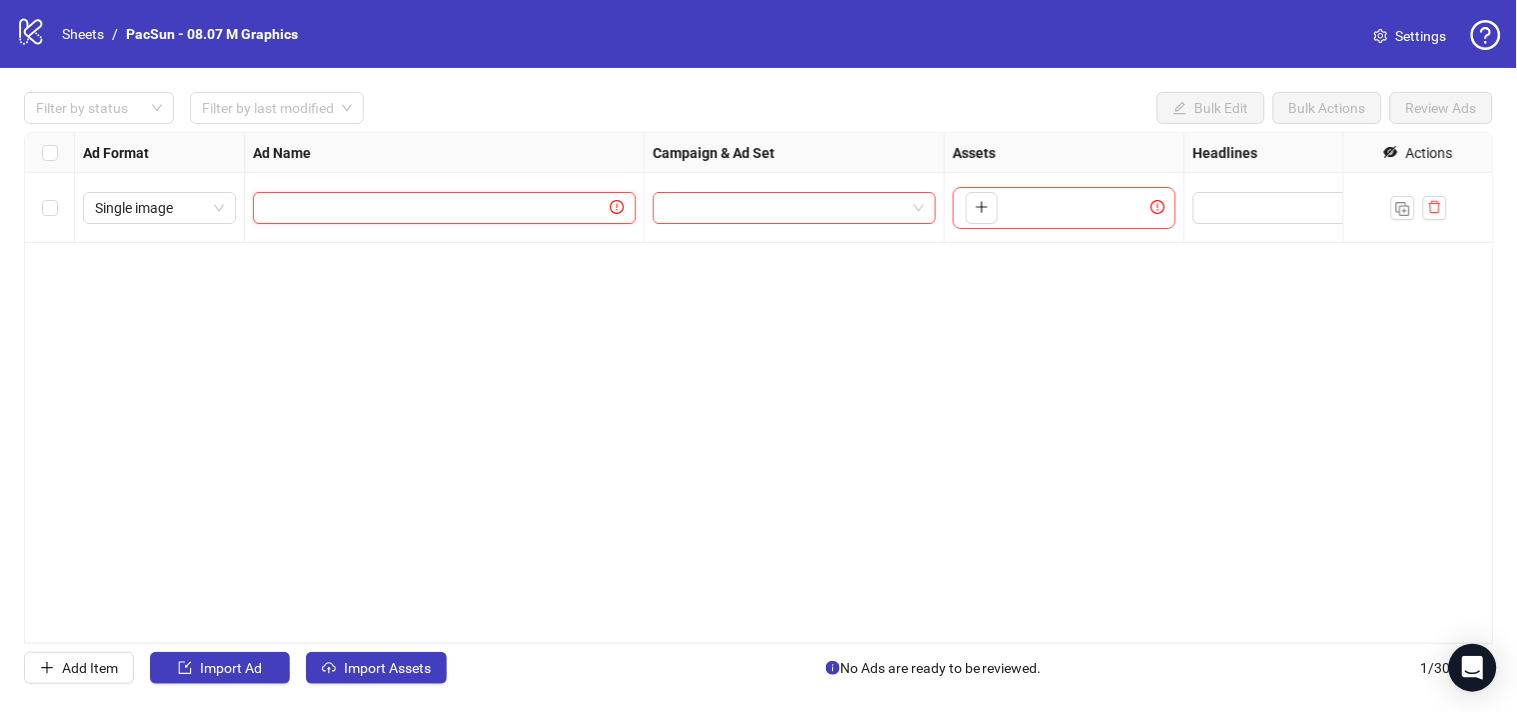 click at bounding box center (435, 208) 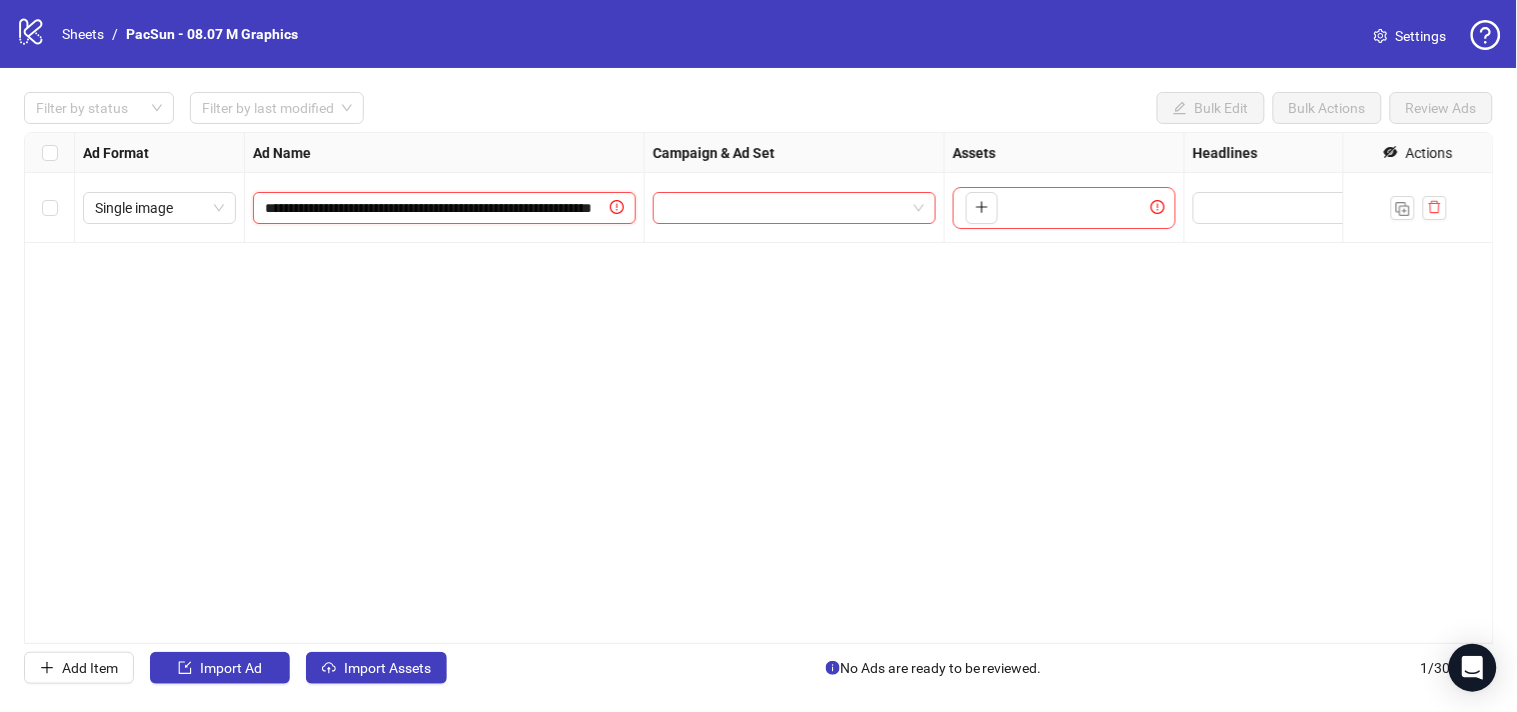 scroll, scrollTop: 0, scrollLeft: 78, axis: horizontal 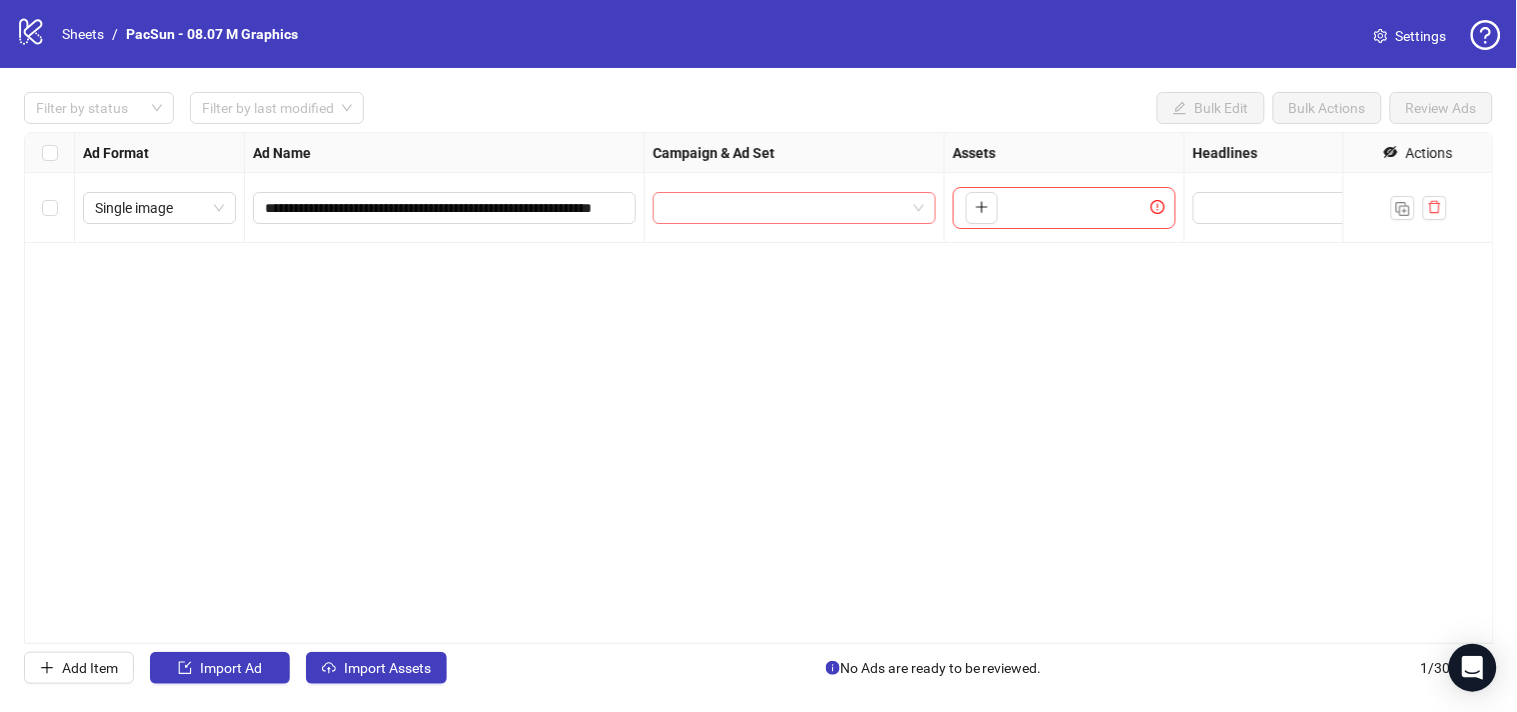 click at bounding box center (785, 208) 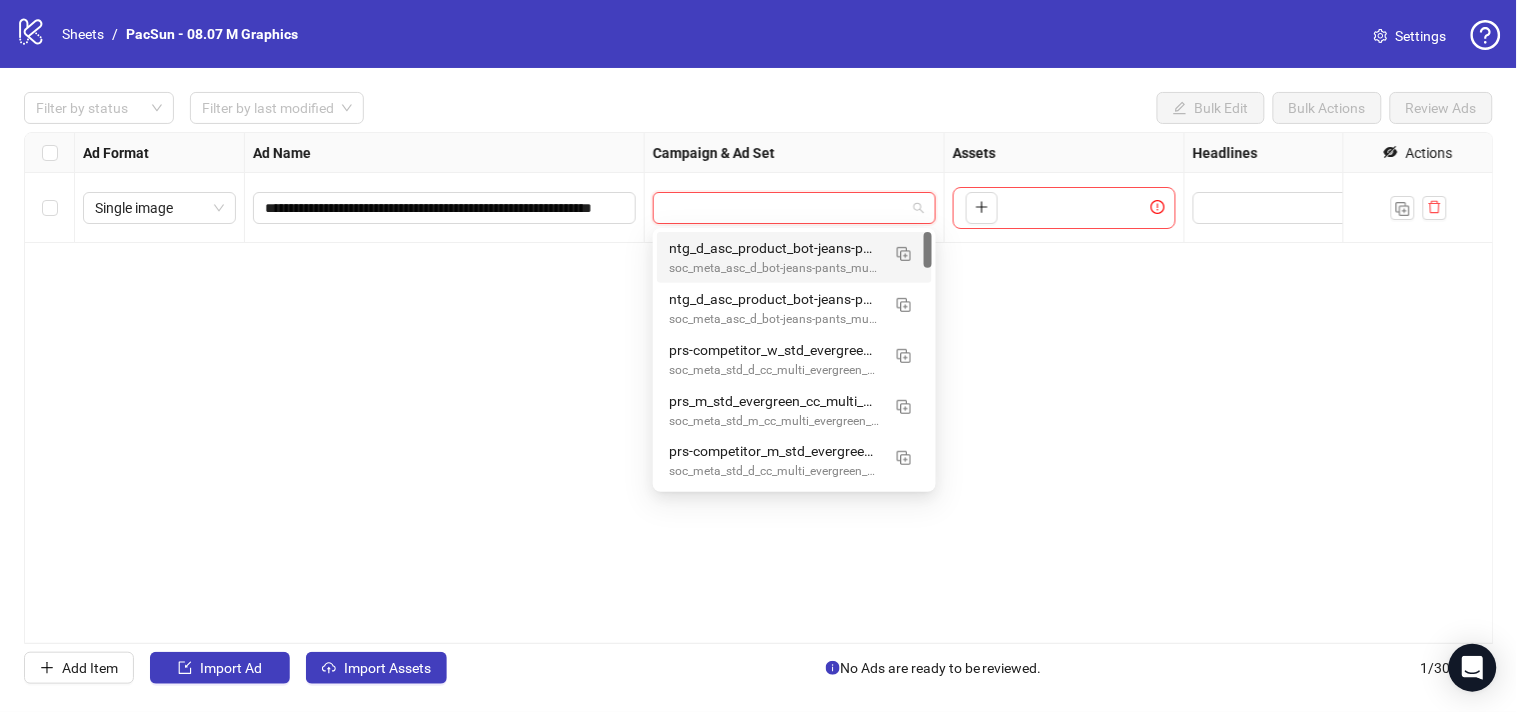paste on "**********" 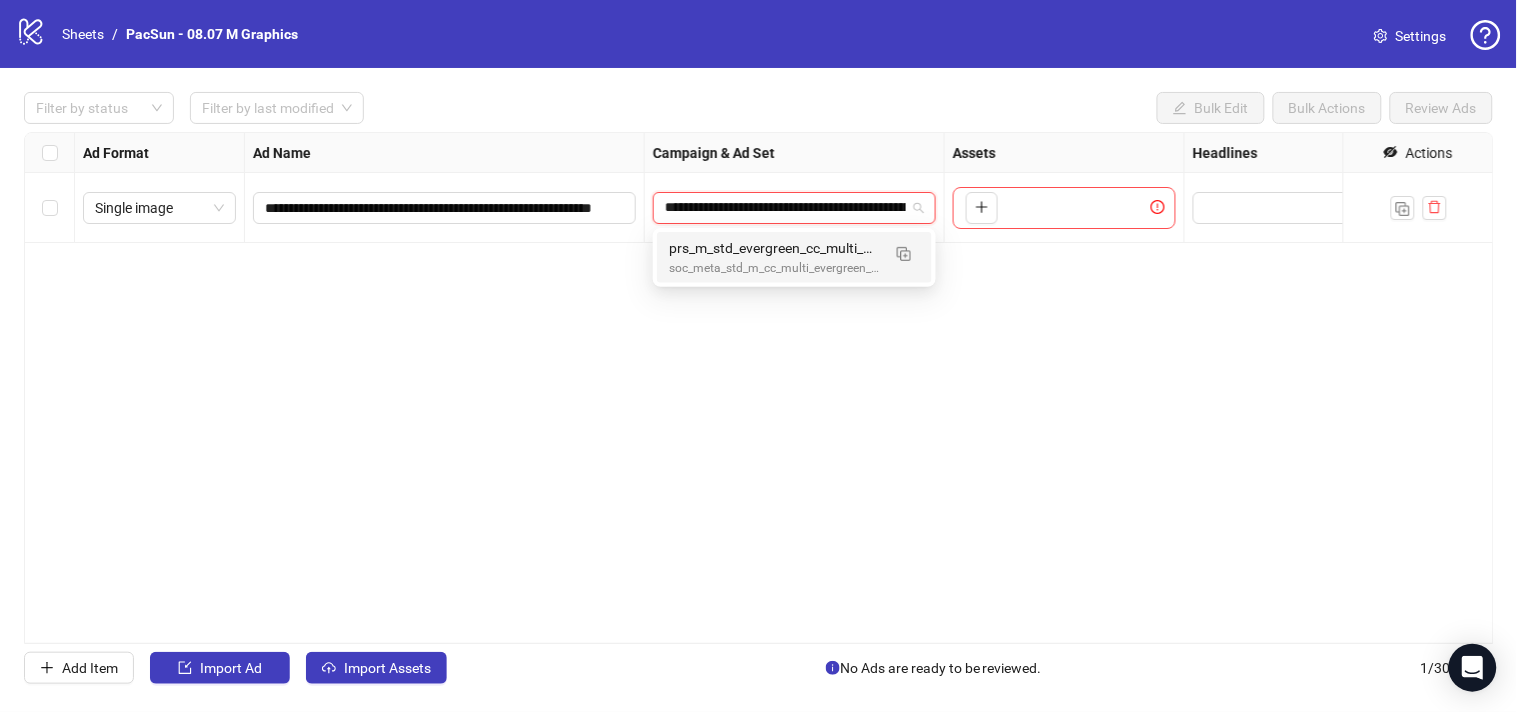 scroll, scrollTop: 0, scrollLeft: 305, axis: horizontal 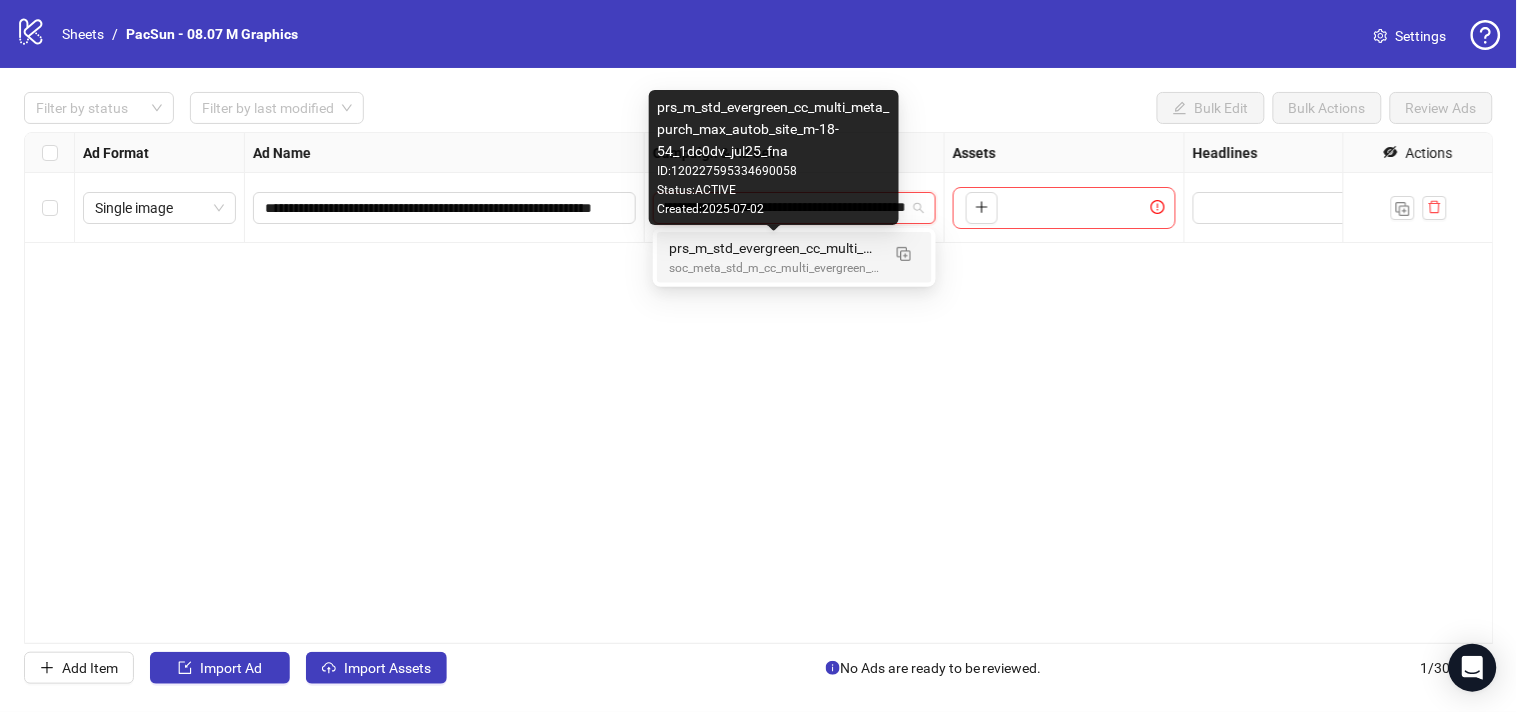 click on "prs_m_std_evergreen_cc_multi_meta_purch_max_autob_site_m-18-54_1dc0dv_jul25_fna" at bounding box center (774, 248) 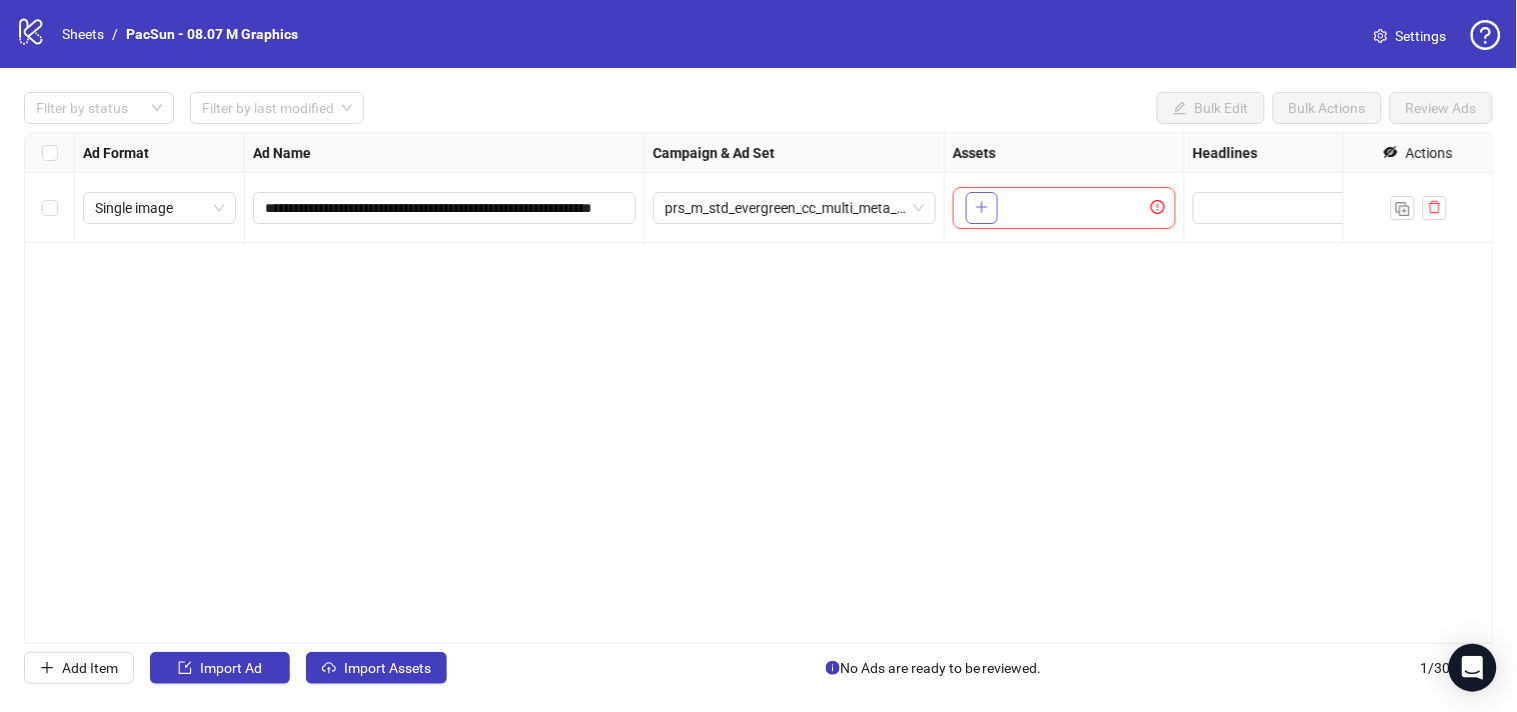 click 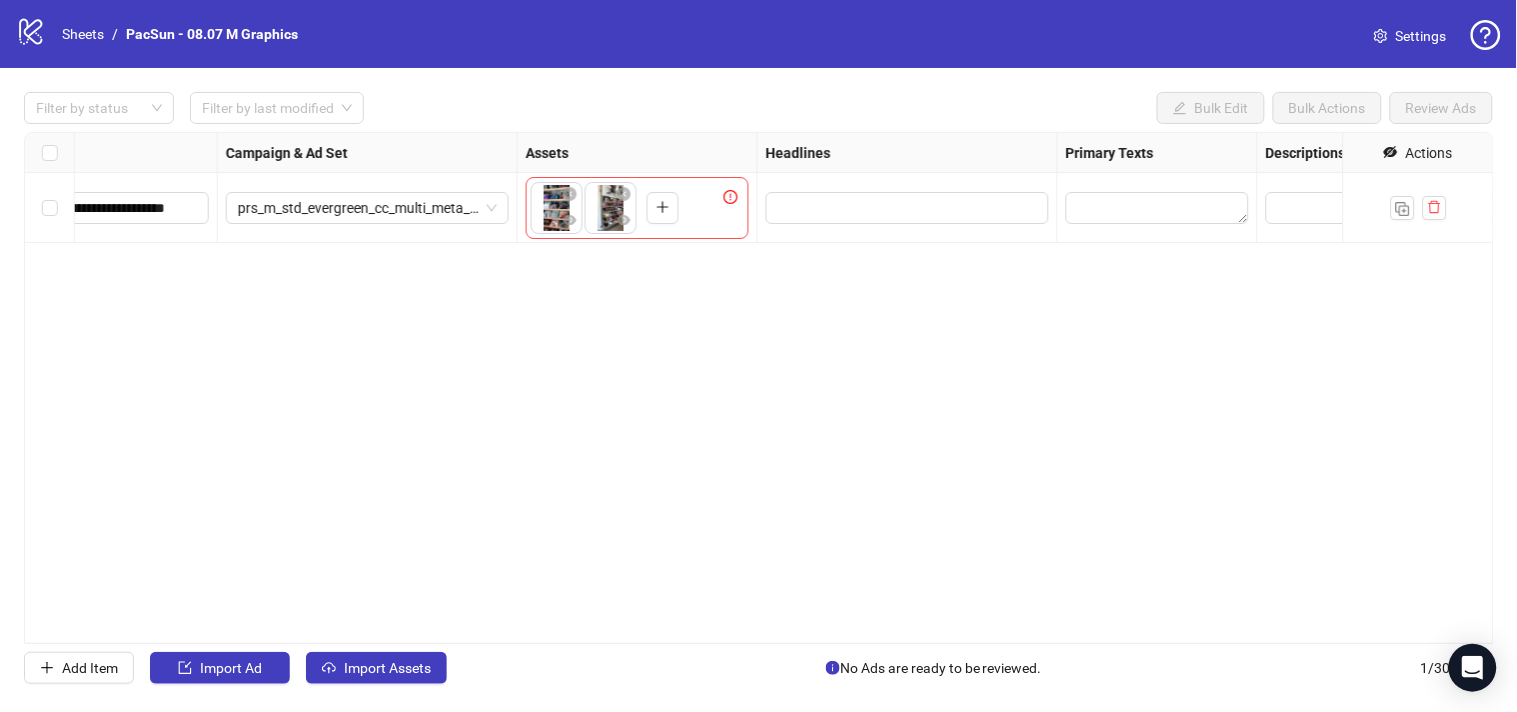 scroll, scrollTop: 0, scrollLeft: 468, axis: horizontal 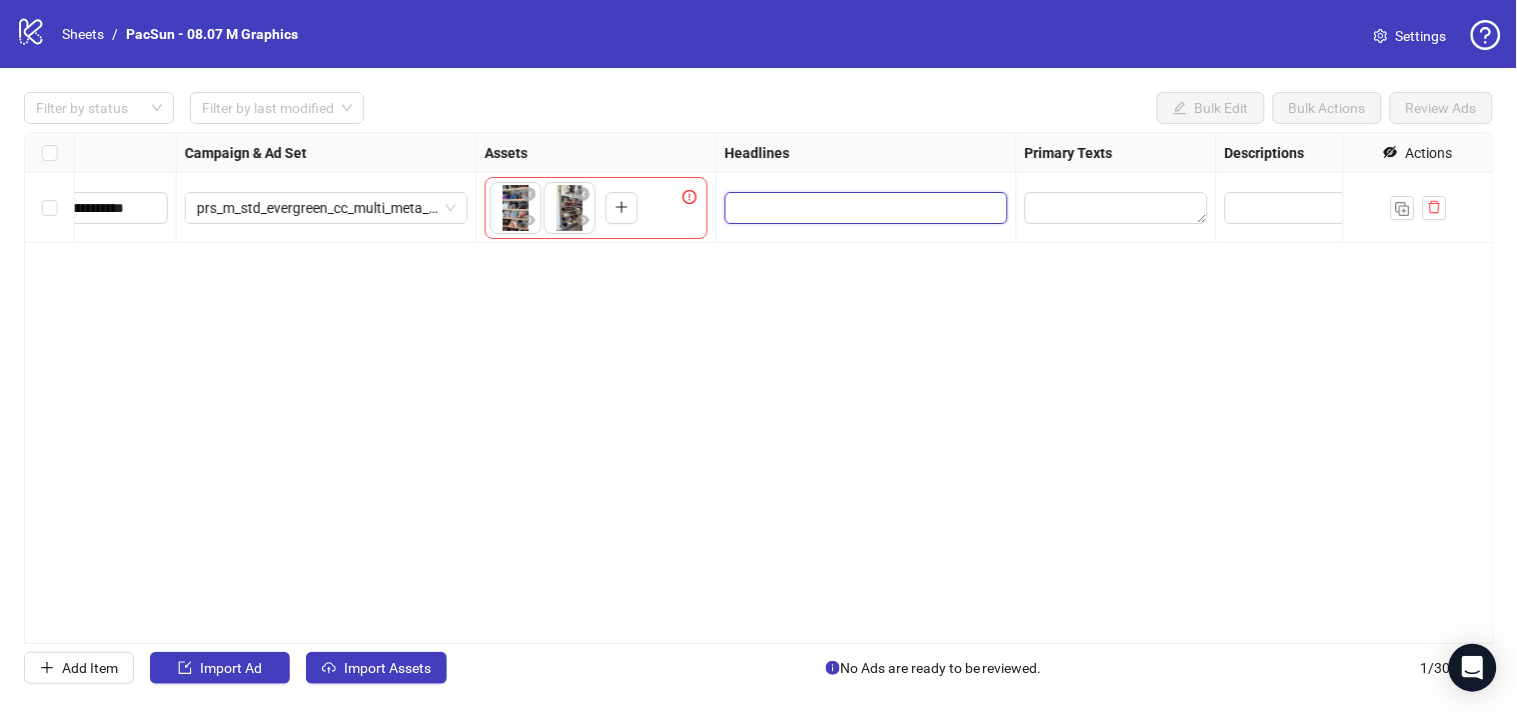 click at bounding box center [864, 208] 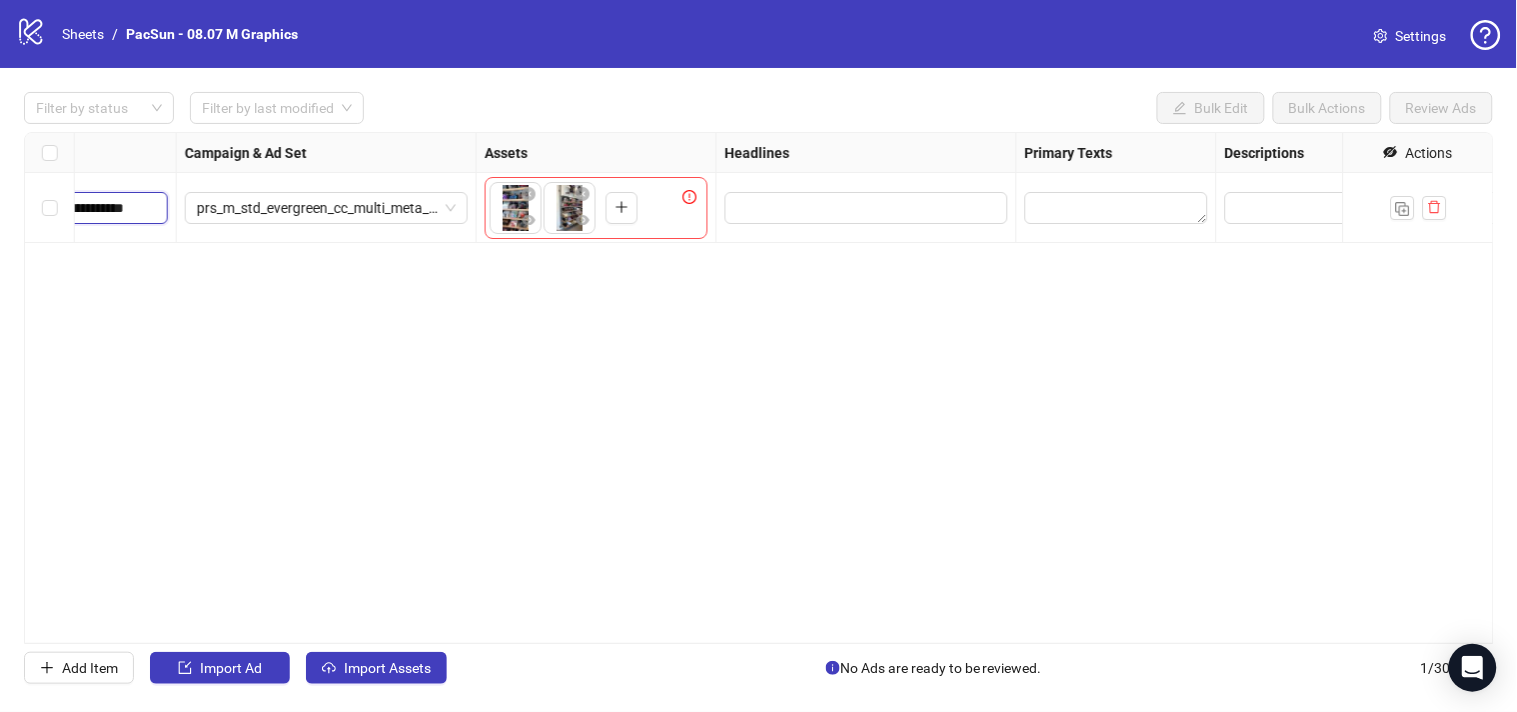 click on "**********" at bounding box center [-26, 208] 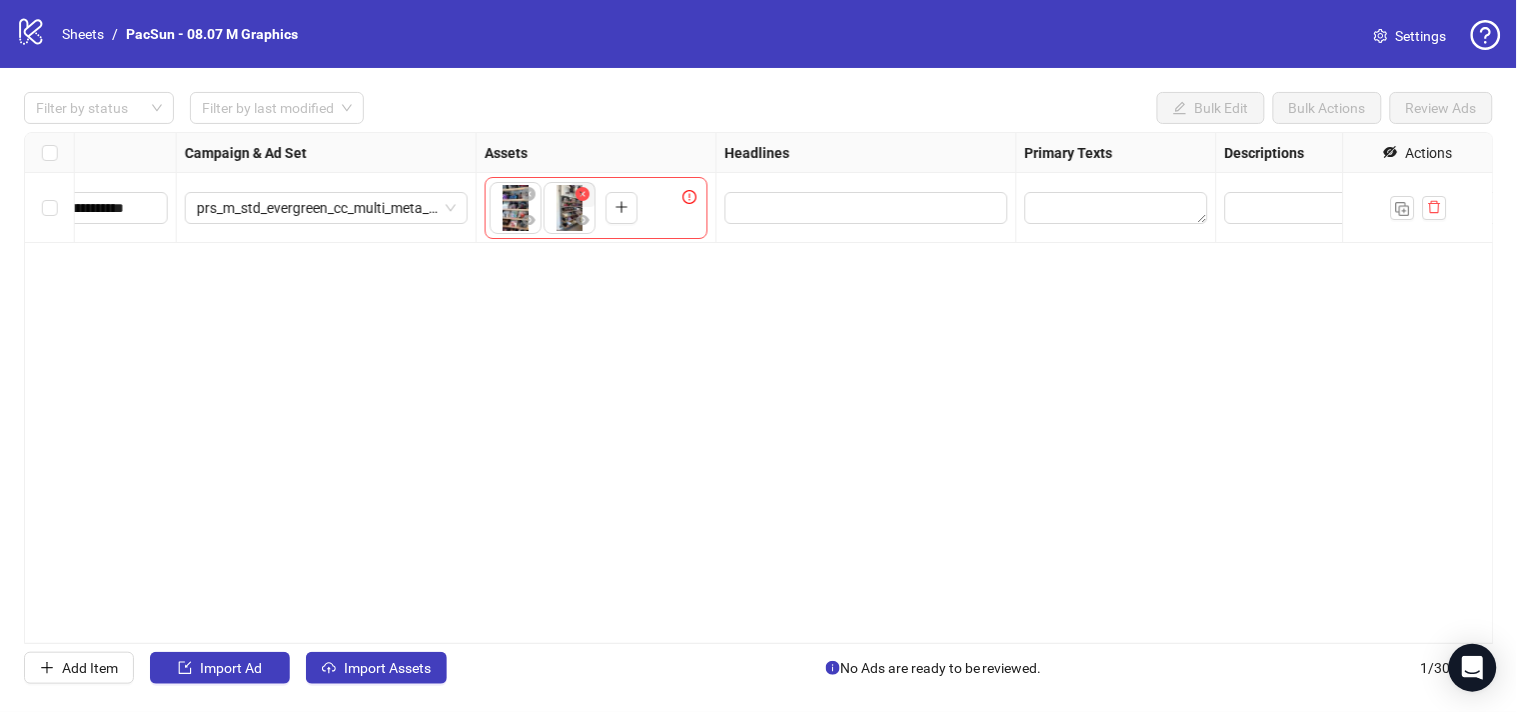 click at bounding box center (583, 195) 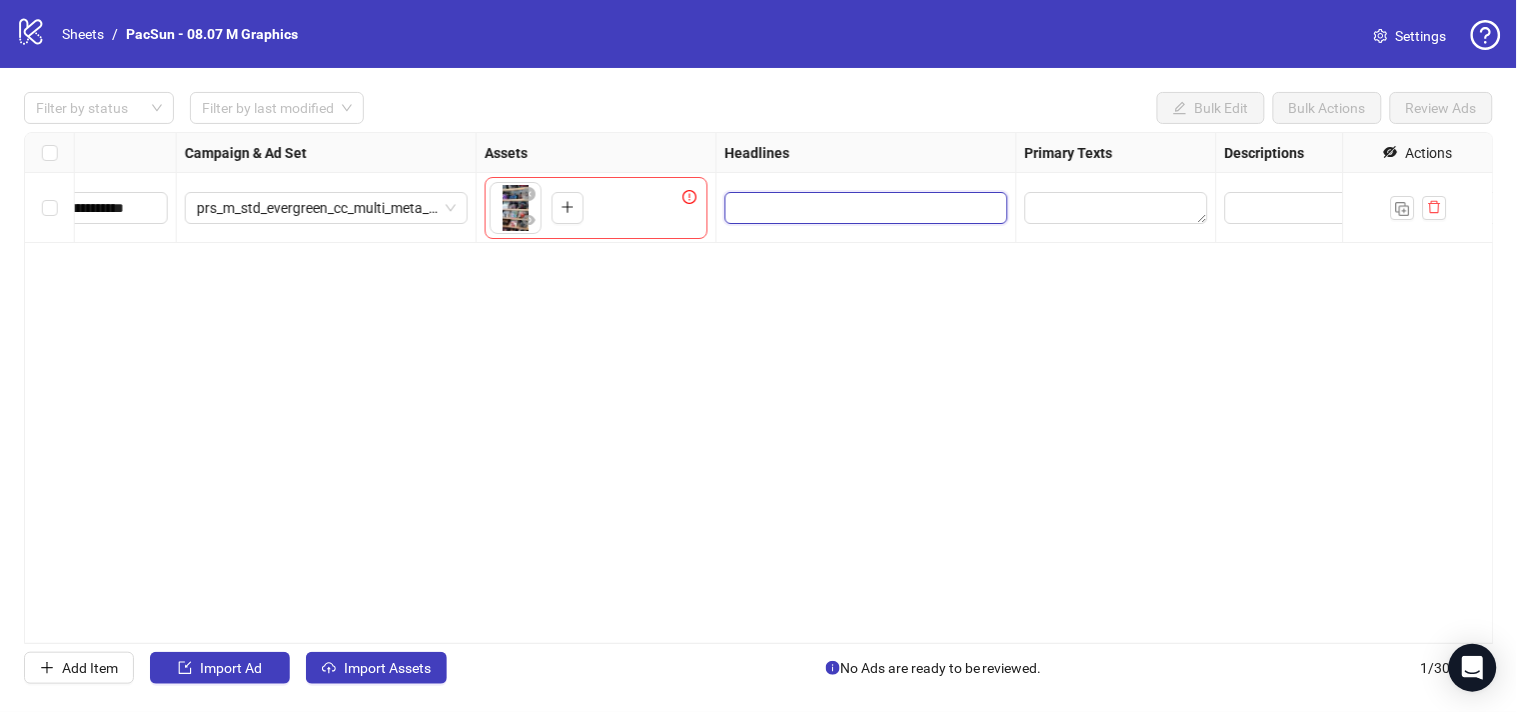 click at bounding box center [864, 208] 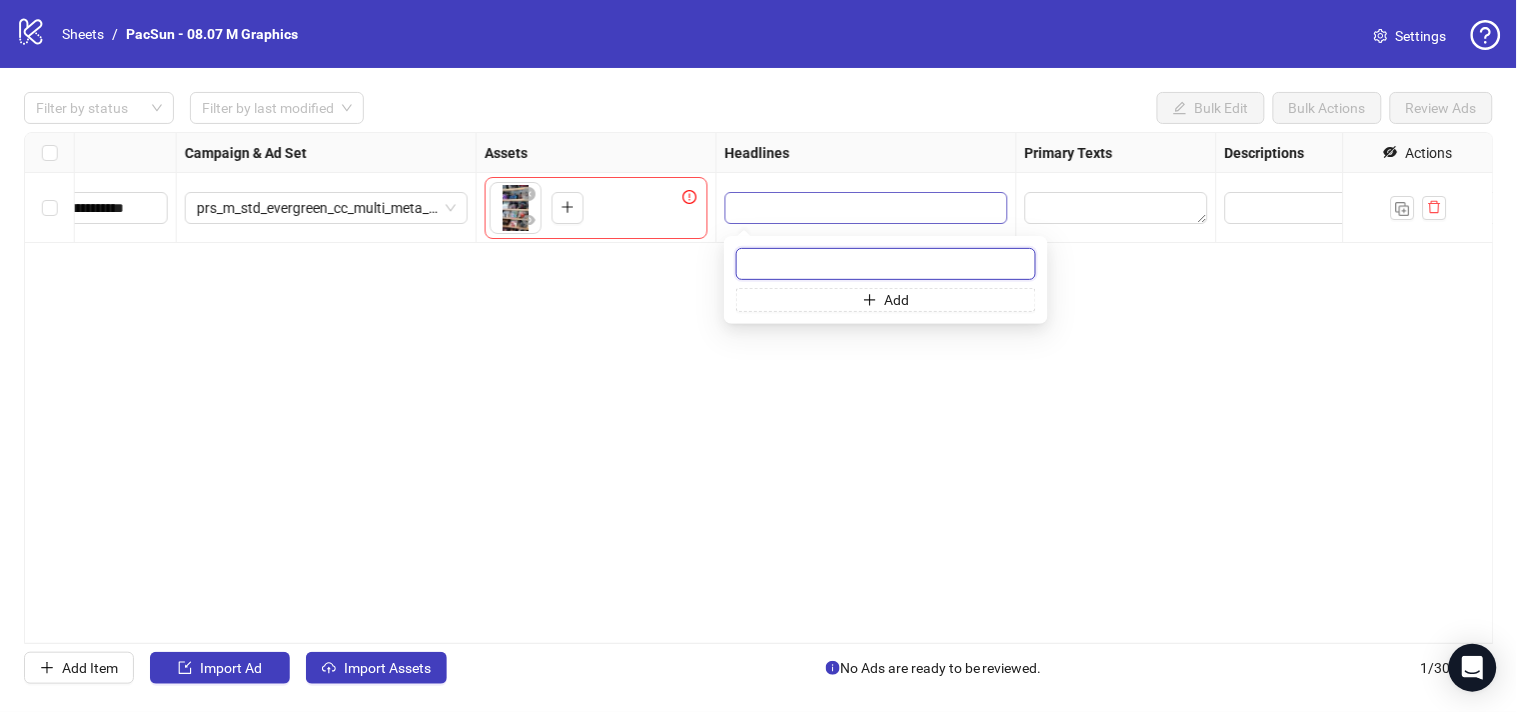 paste on "**********" 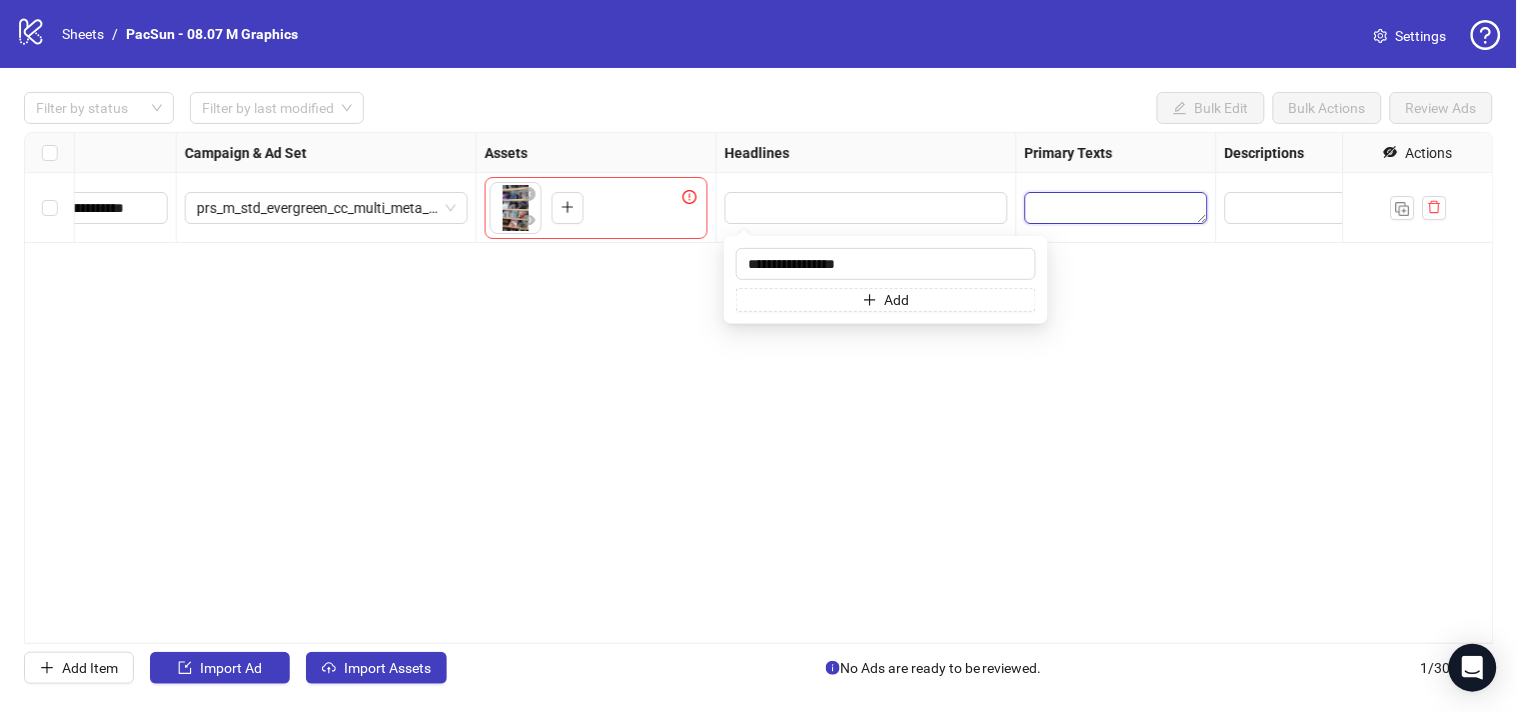 click at bounding box center (1116, 208) 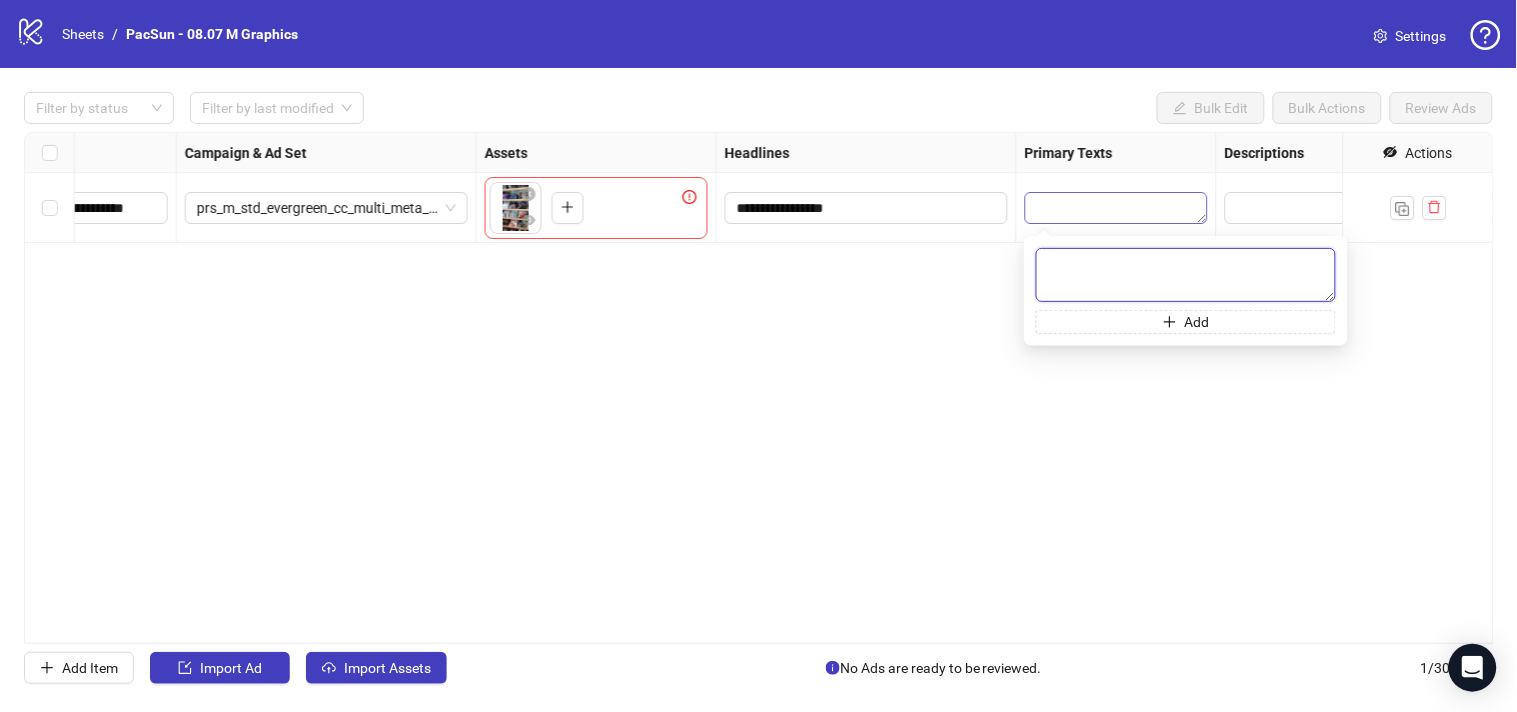 paste on "**********" 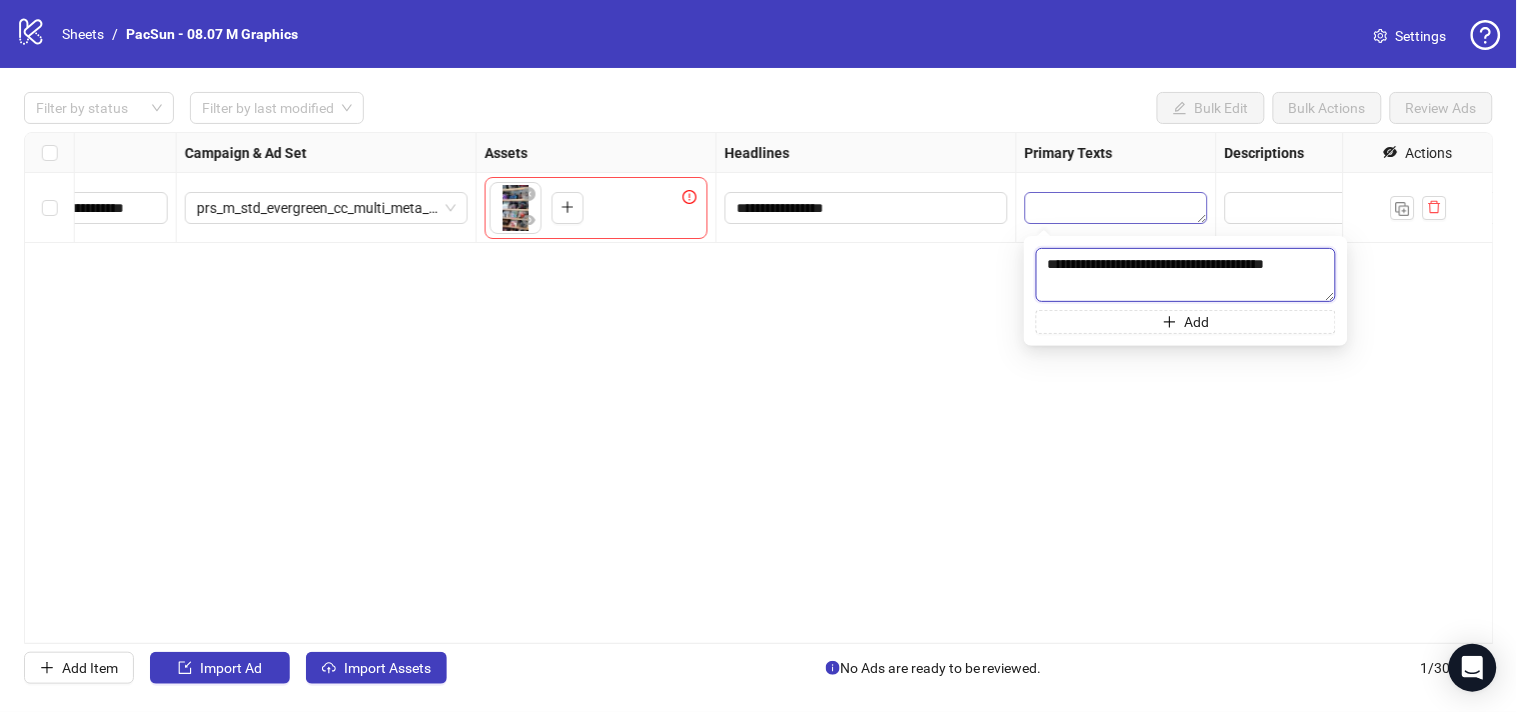 type on "**********" 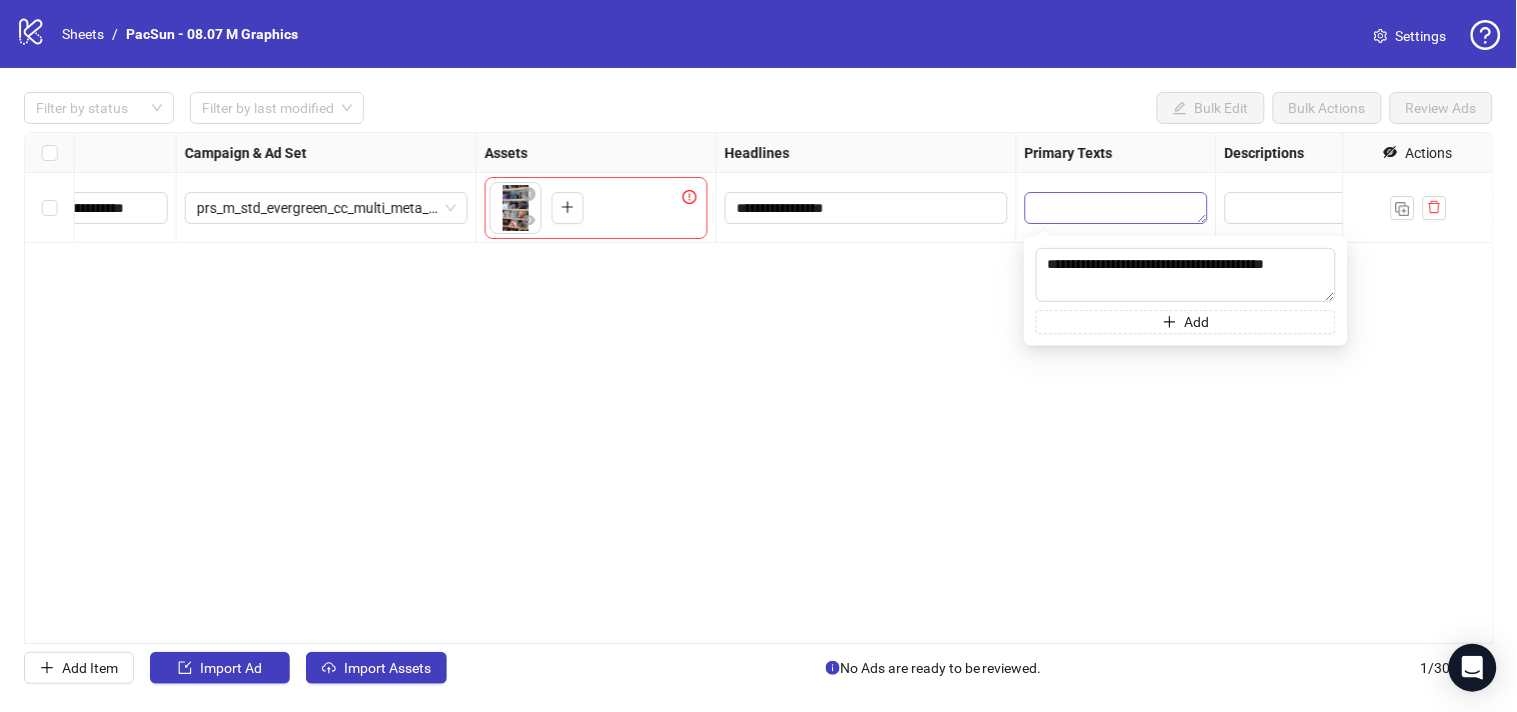 type 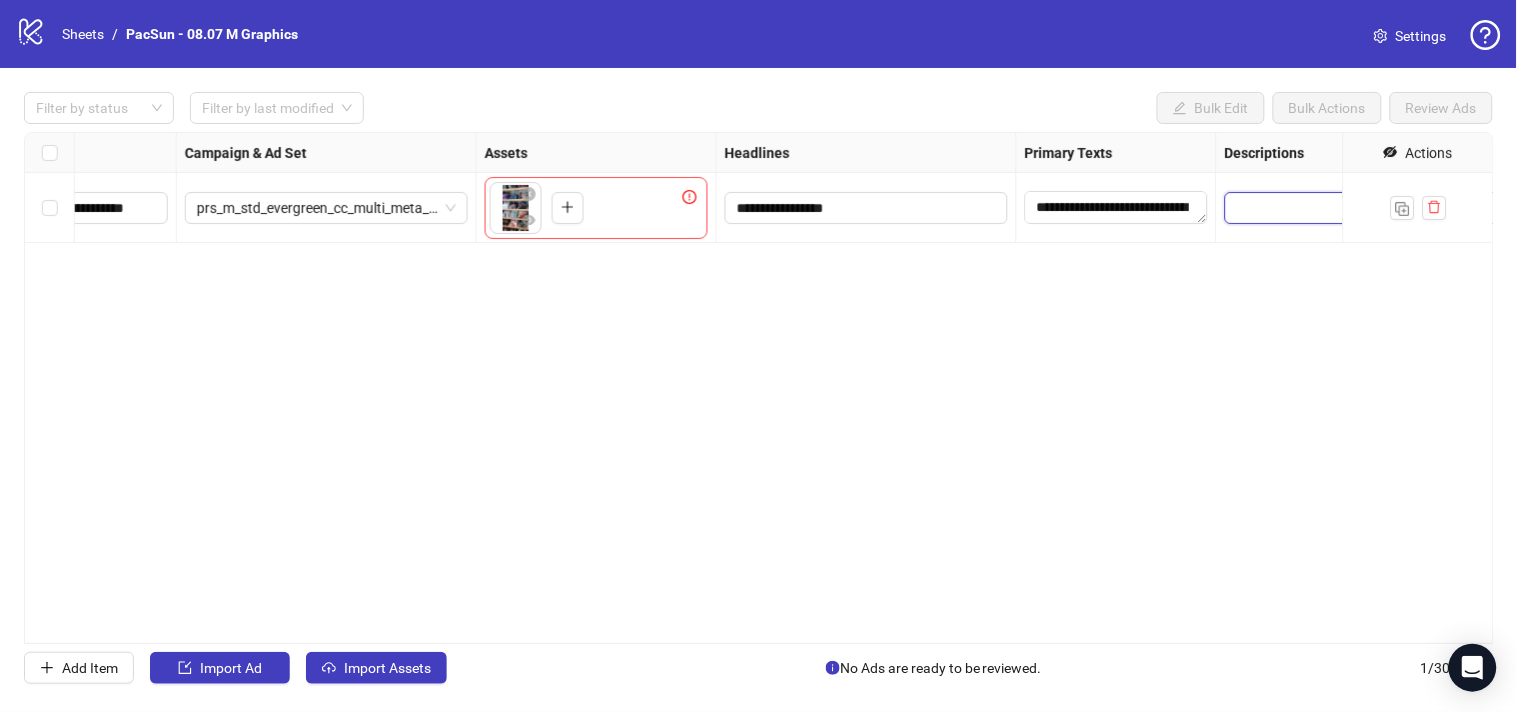 click at bounding box center [1366, 208] 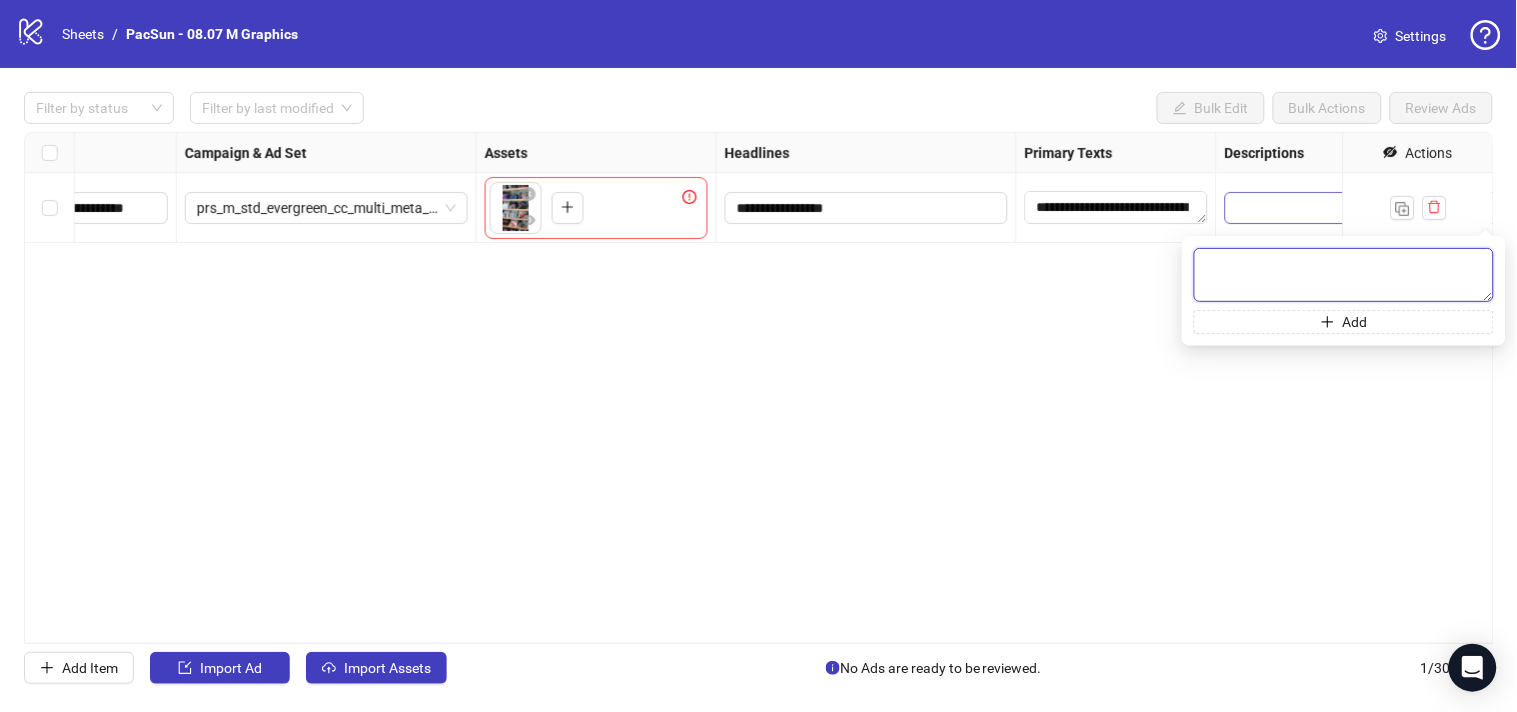 paste on "**********" 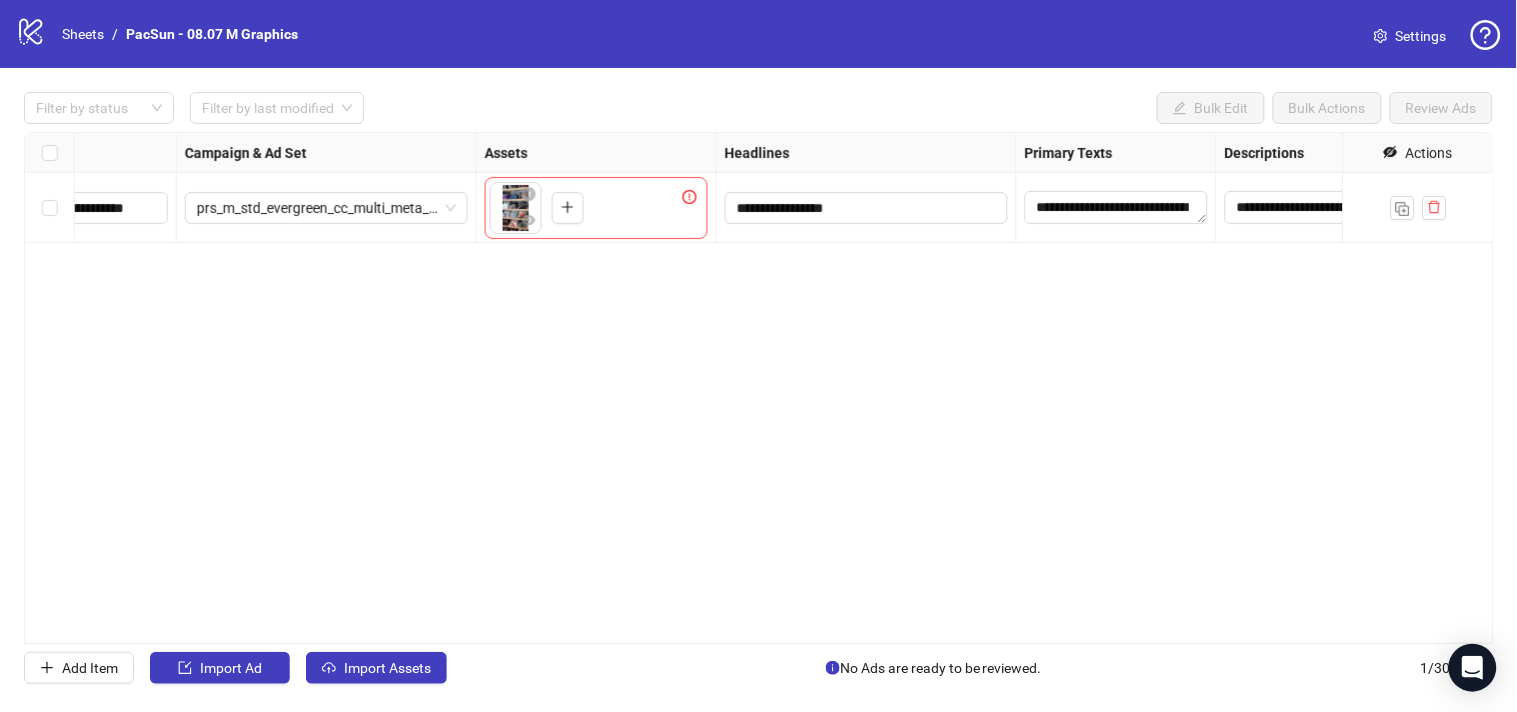 click on "**********" at bounding box center [759, 388] 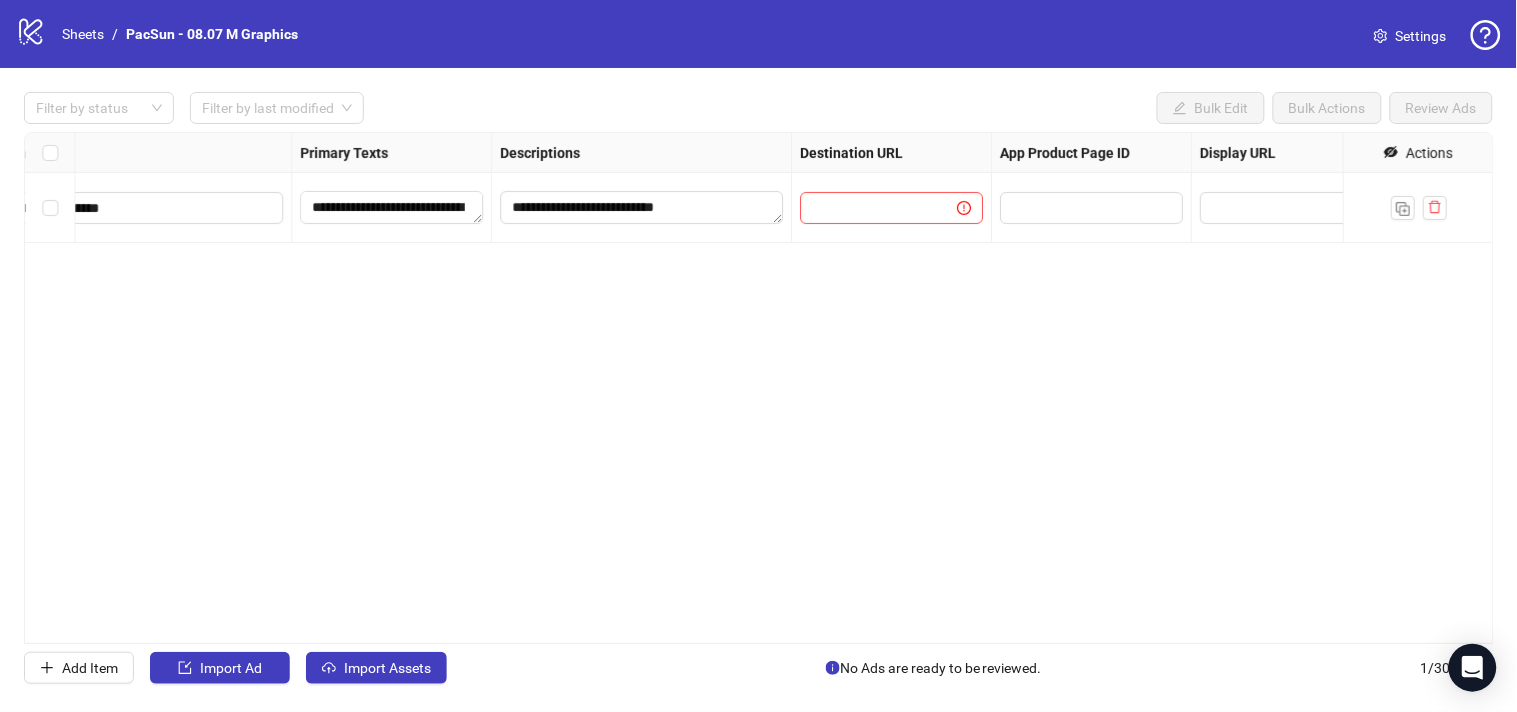 scroll, scrollTop: 0, scrollLeft: 1214, axis: horizontal 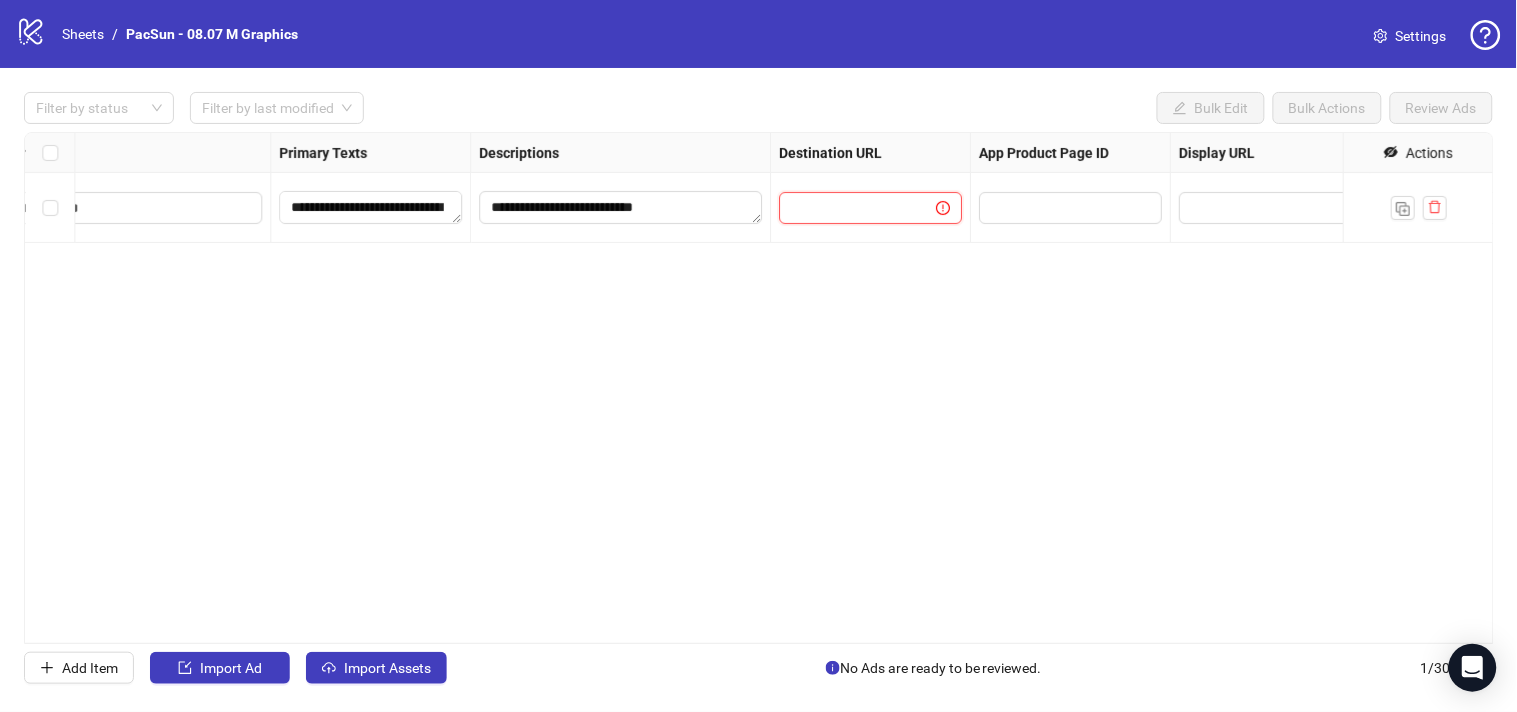 click at bounding box center (849, 208) 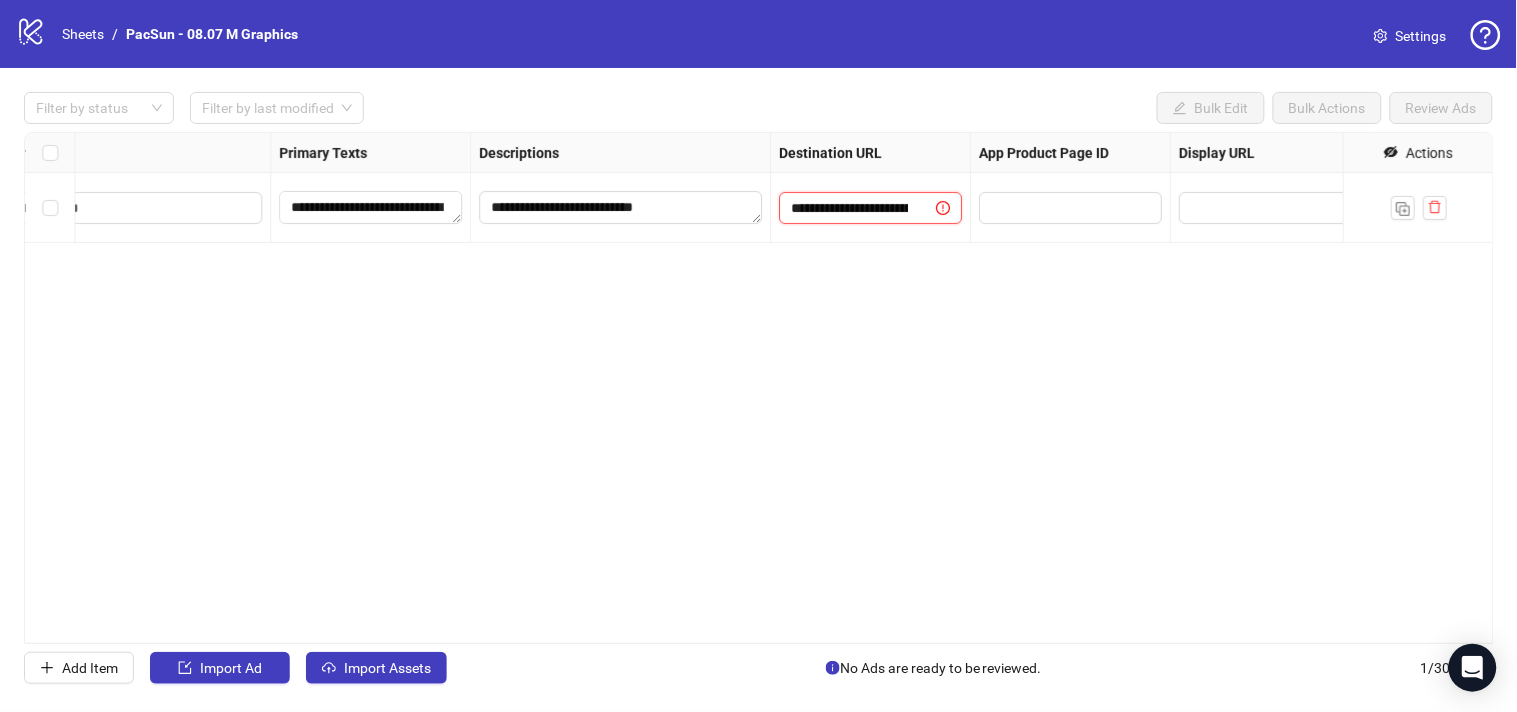 scroll, scrollTop: 0, scrollLeft: 154, axis: horizontal 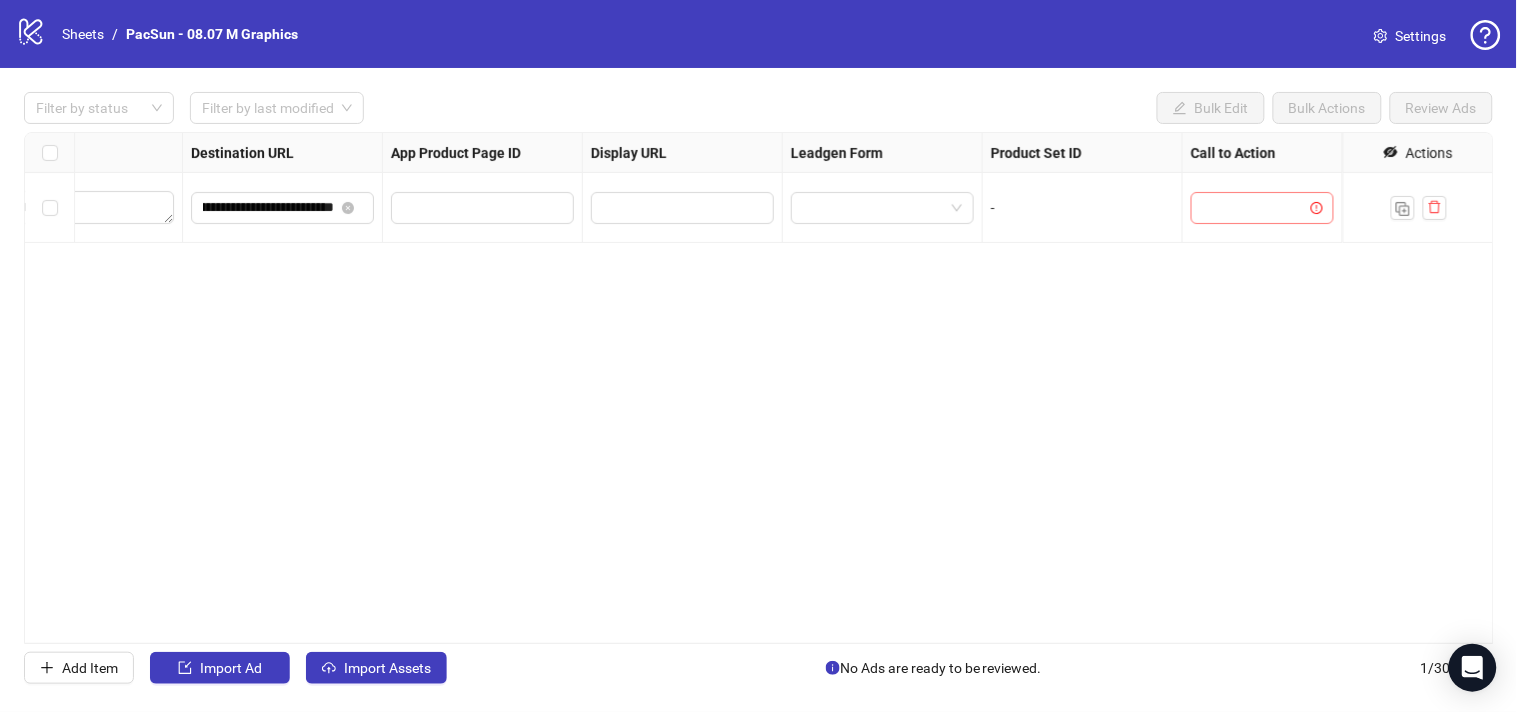 click at bounding box center [1253, 208] 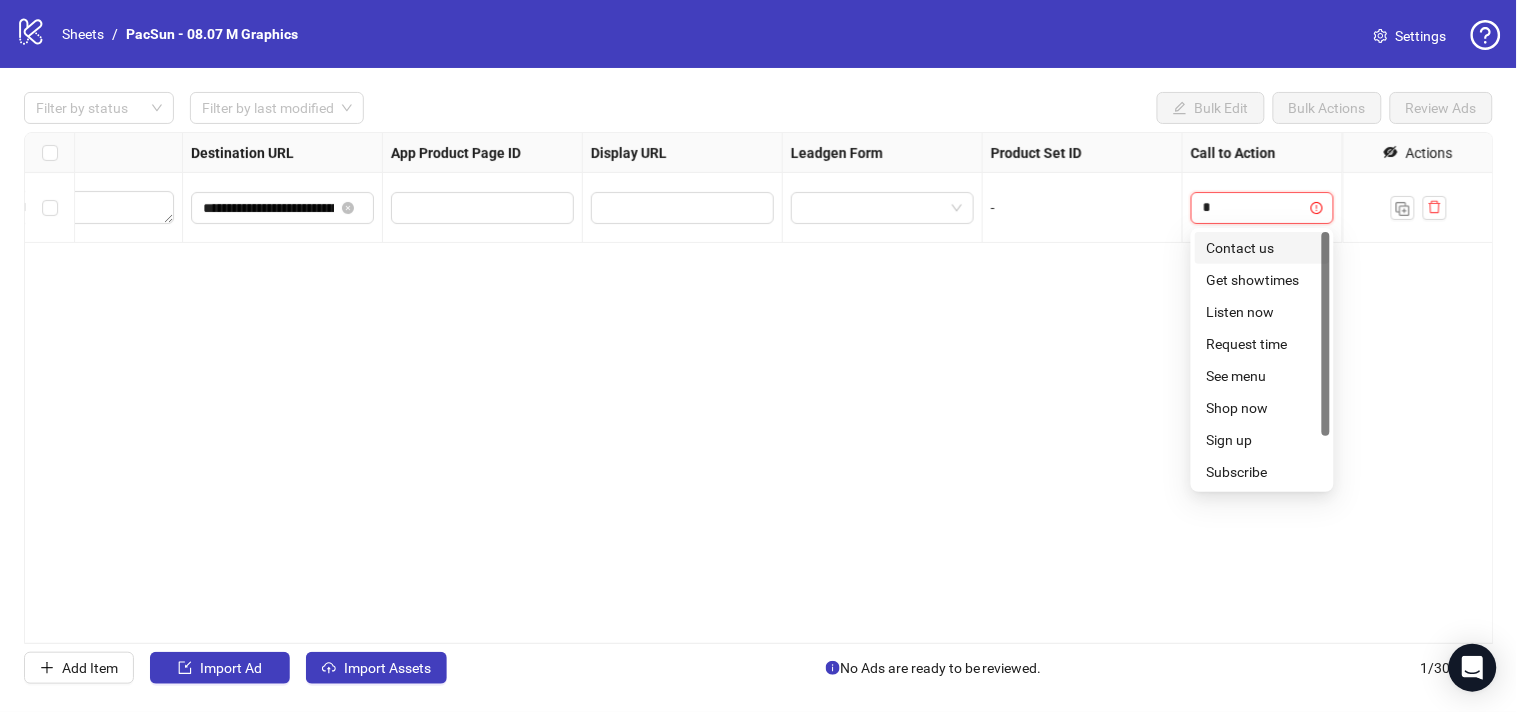 type on "**" 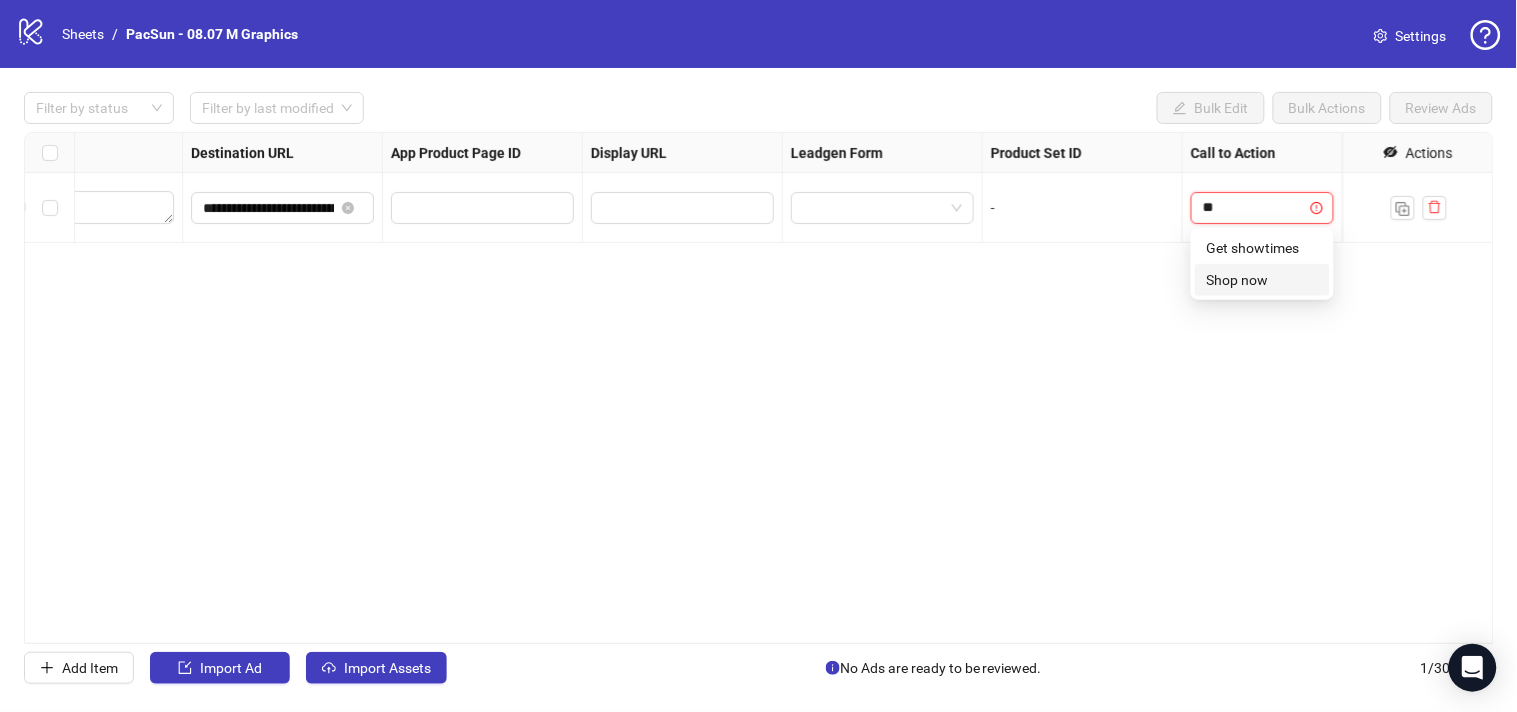 click on "Shop now" at bounding box center (1262, 280) 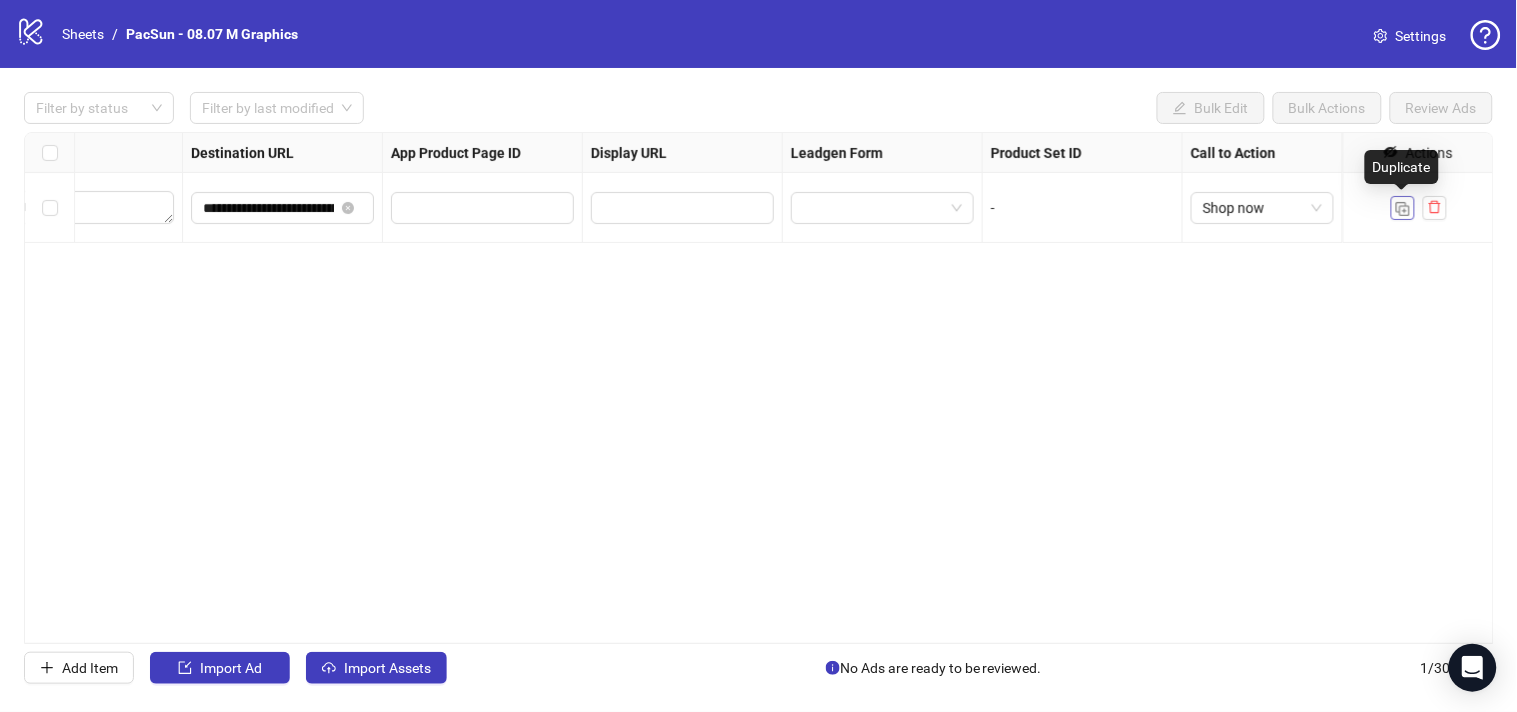 click at bounding box center (1403, 209) 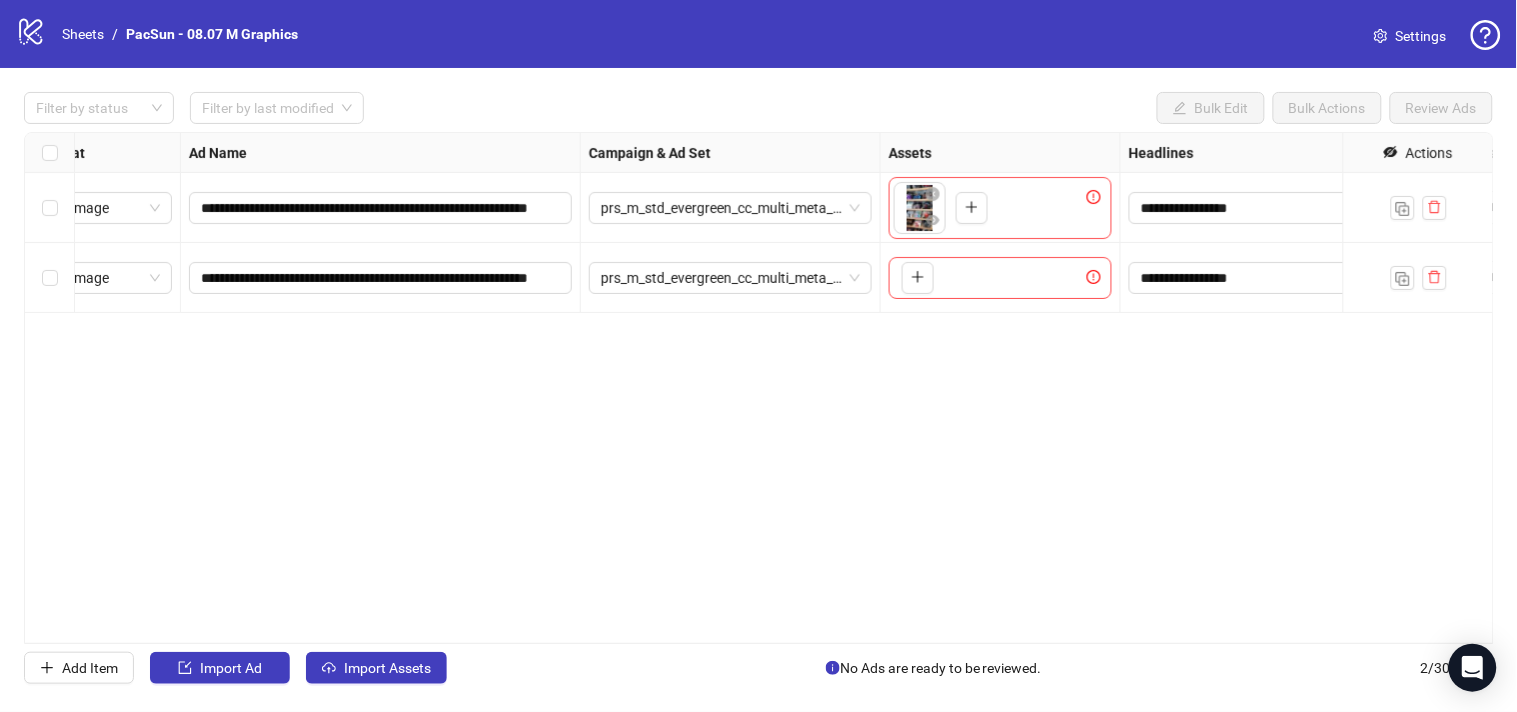 scroll, scrollTop: 0, scrollLeft: 31, axis: horizontal 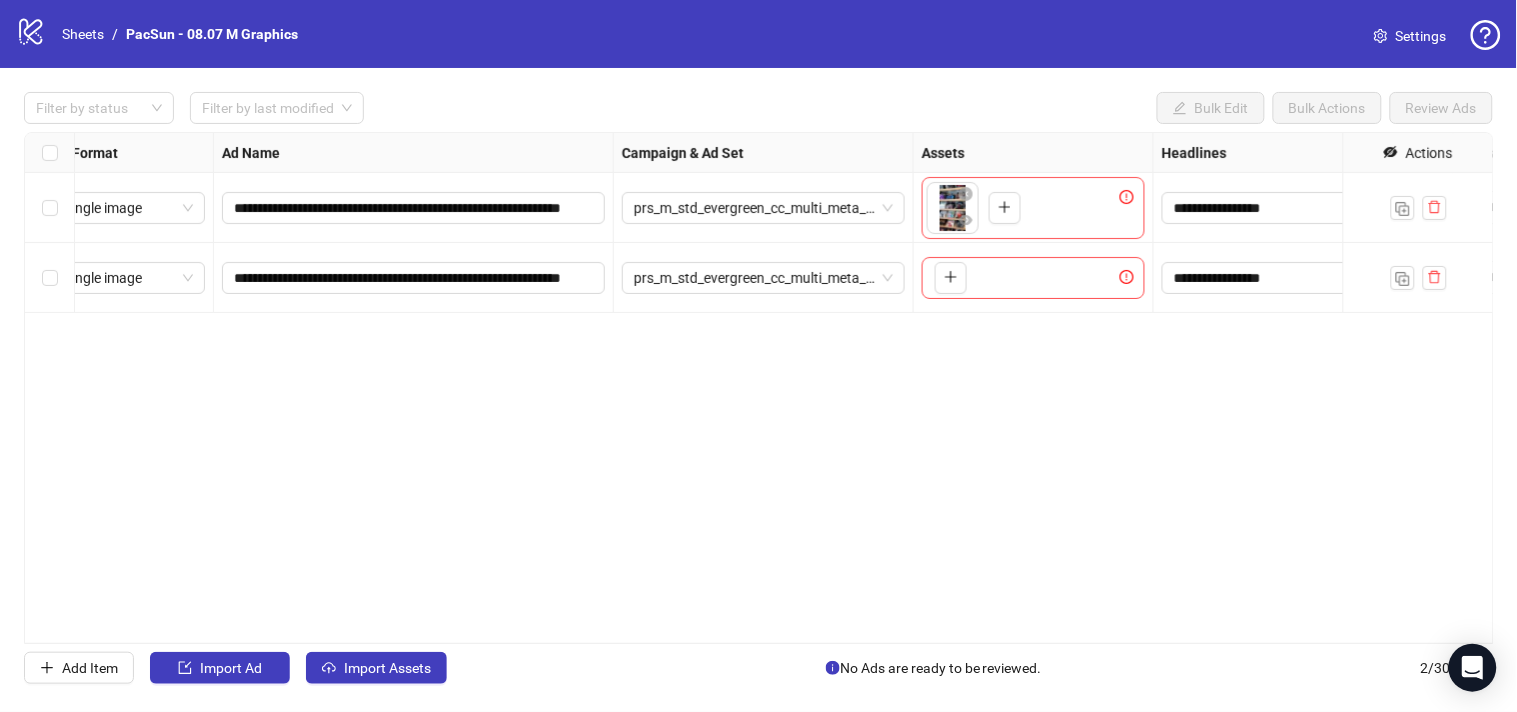 type 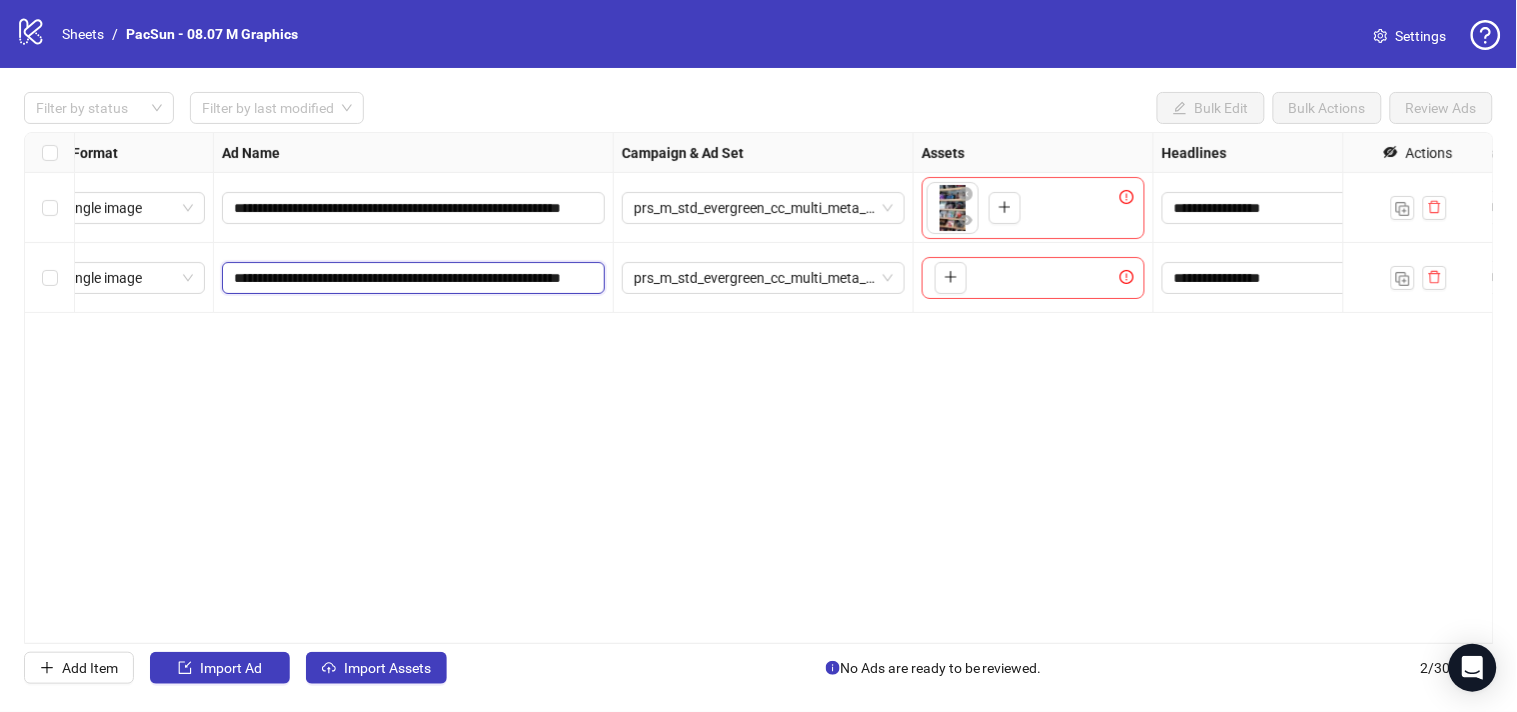 click on "**********" at bounding box center [411, 278] 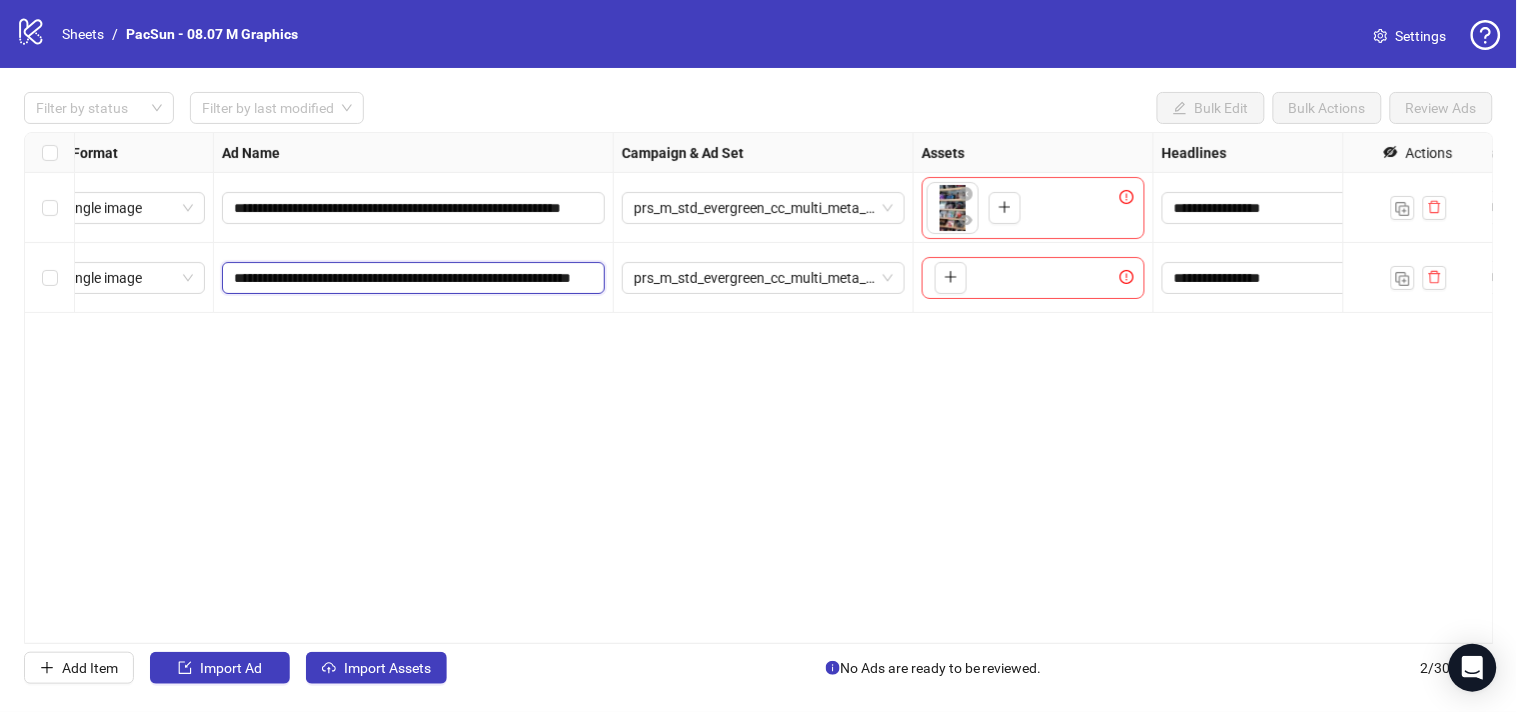 scroll, scrollTop: 0, scrollLeft: 82, axis: horizontal 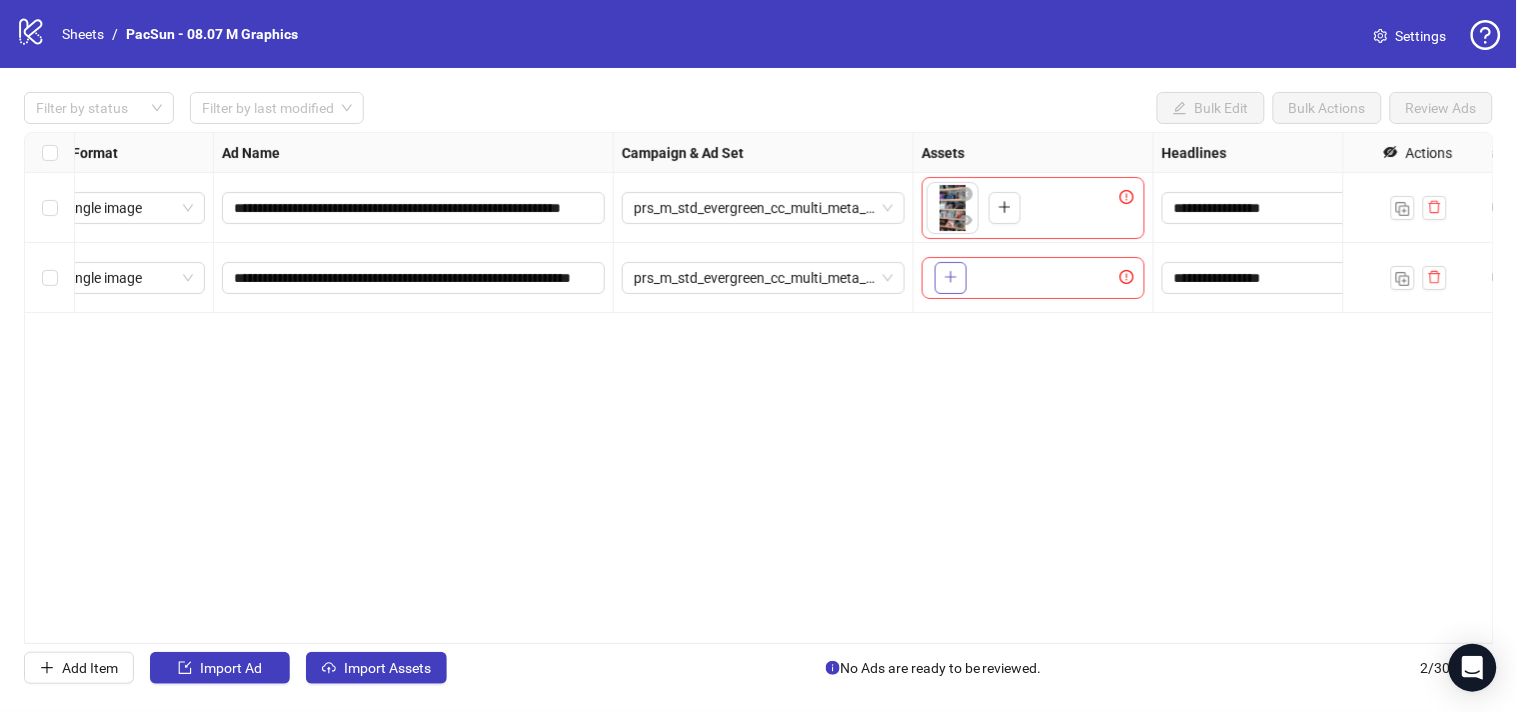 click at bounding box center [951, 278] 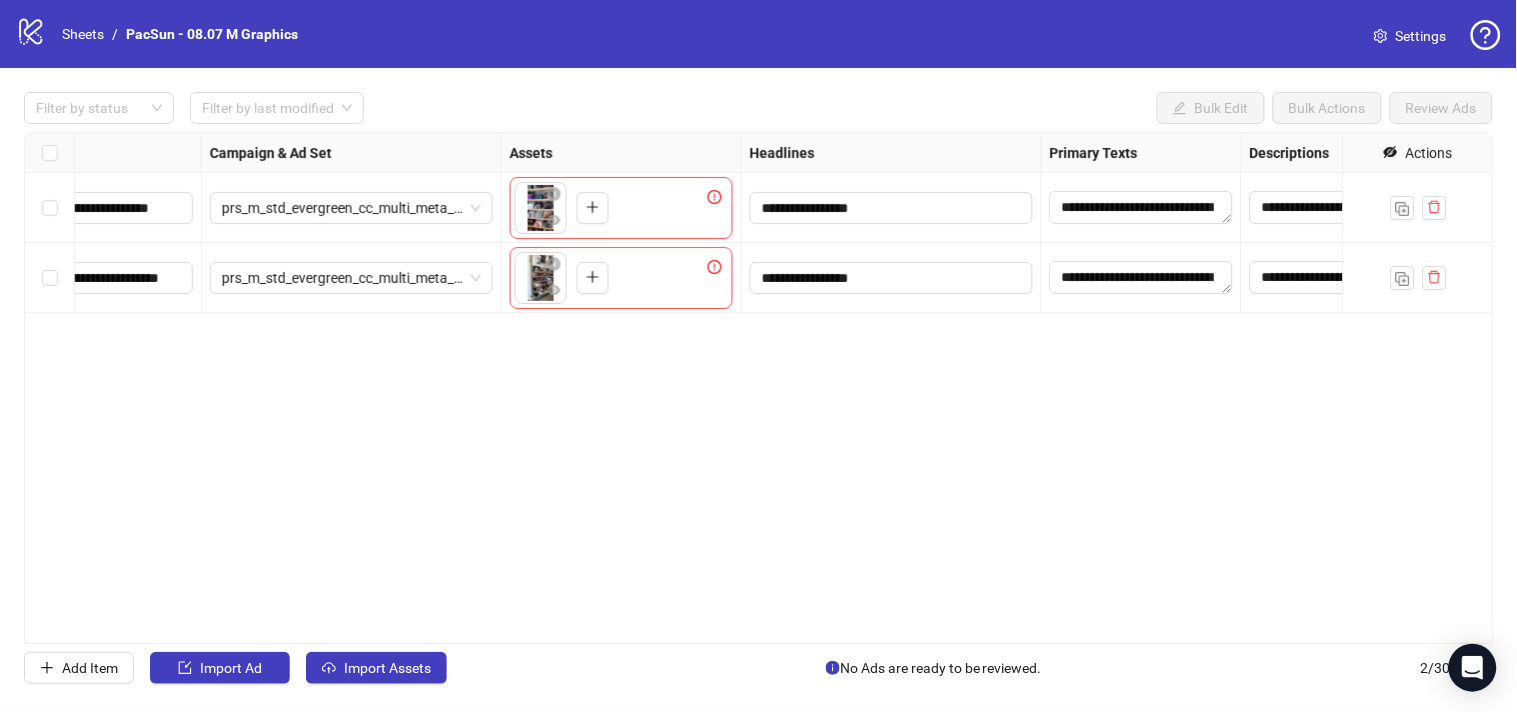 scroll, scrollTop: 0, scrollLeft: 437, axis: horizontal 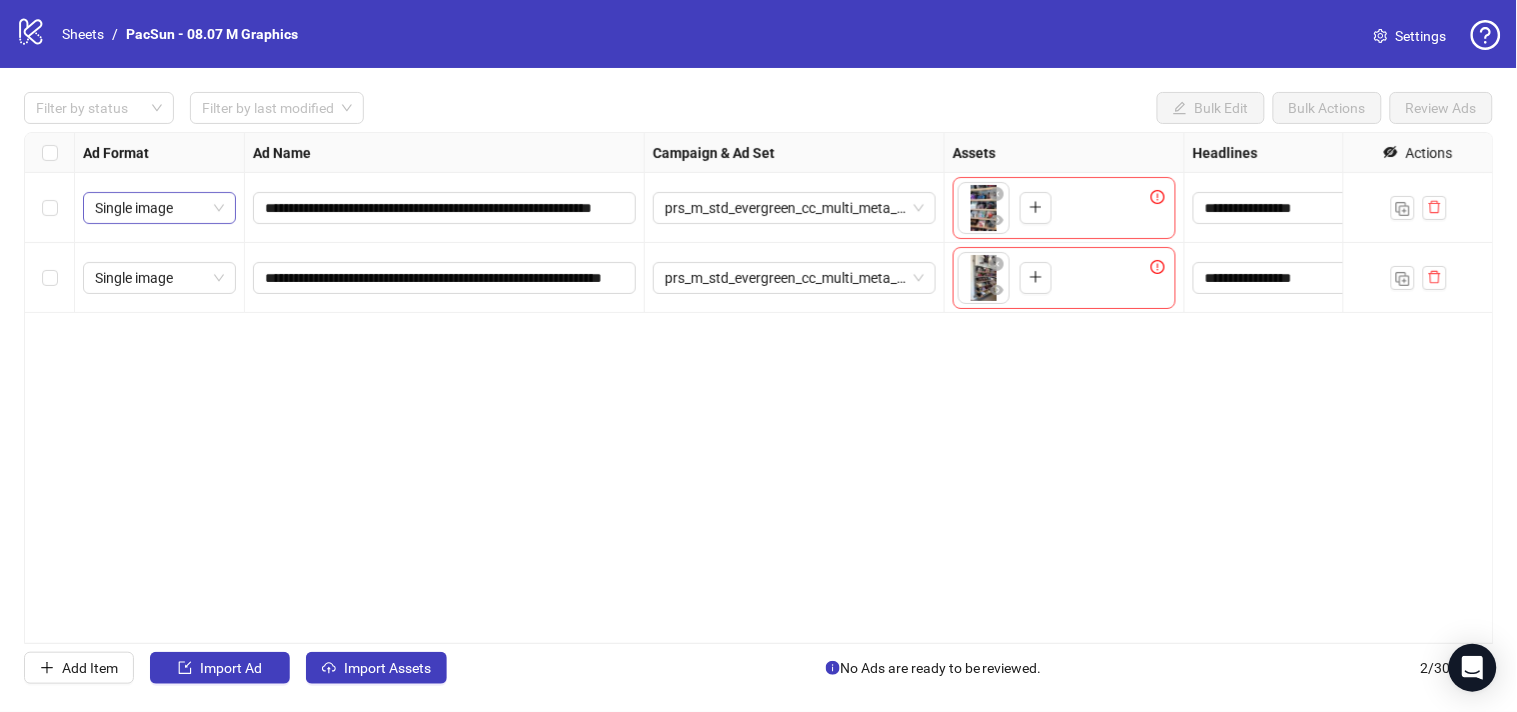 click on "Single image" at bounding box center [159, 208] 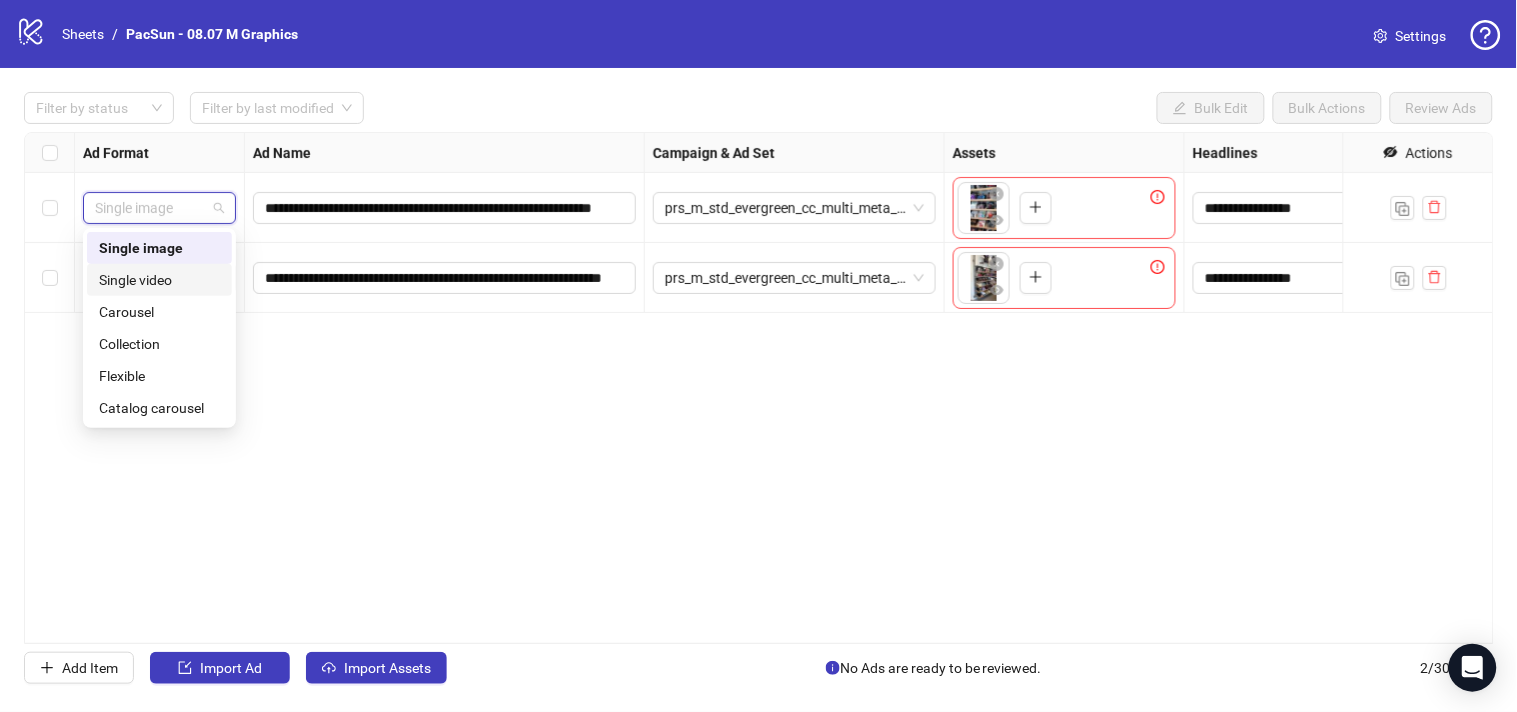 click on "Single video" at bounding box center (159, 280) 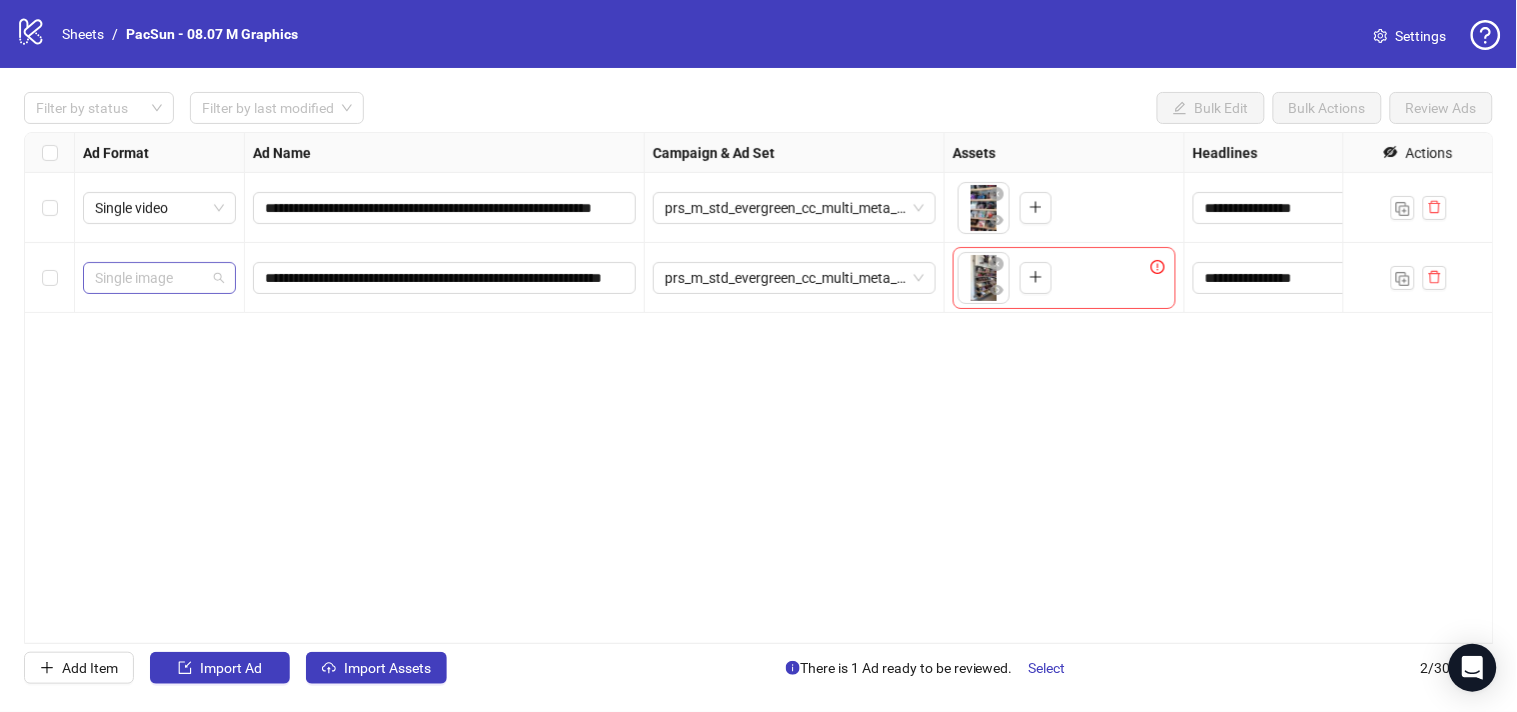 click on "Single image" at bounding box center [159, 278] 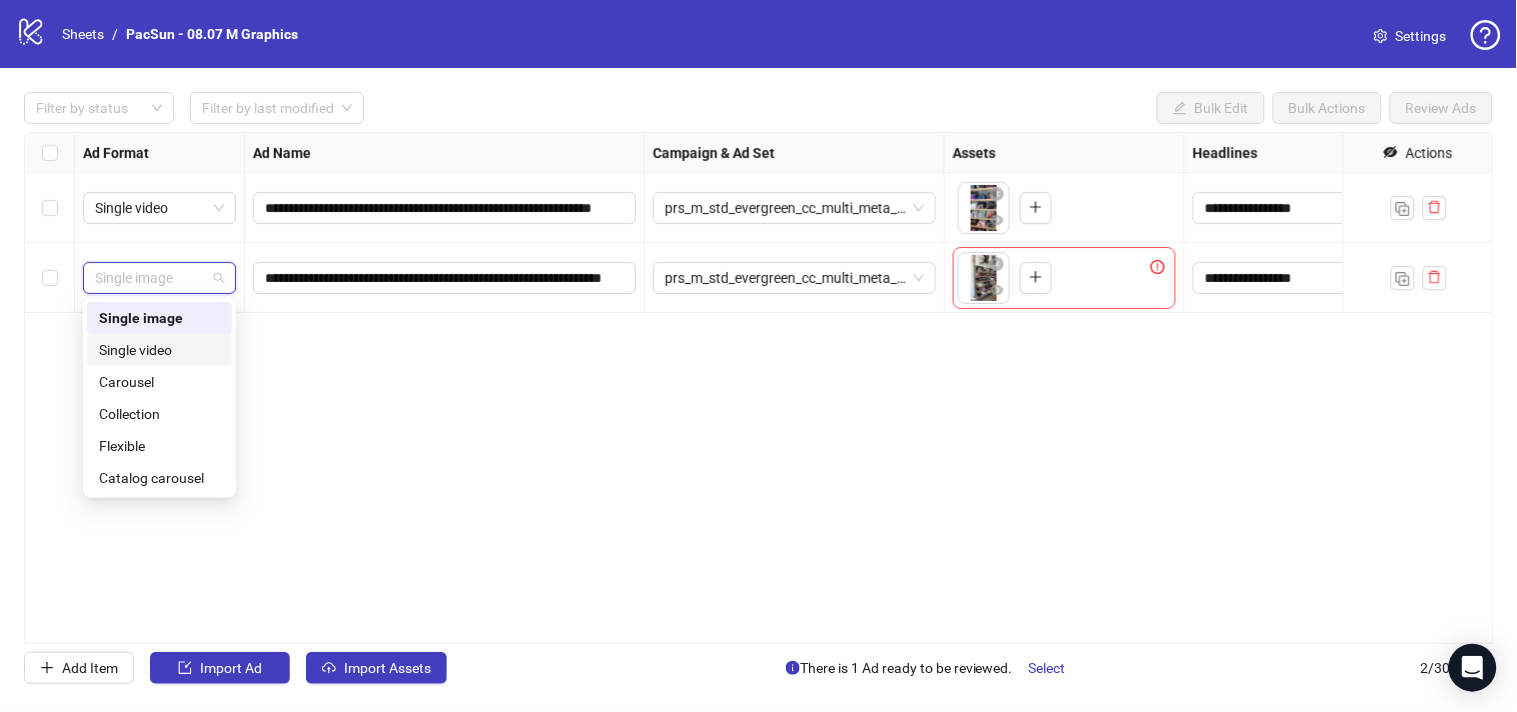 click on "Single video" at bounding box center (159, 350) 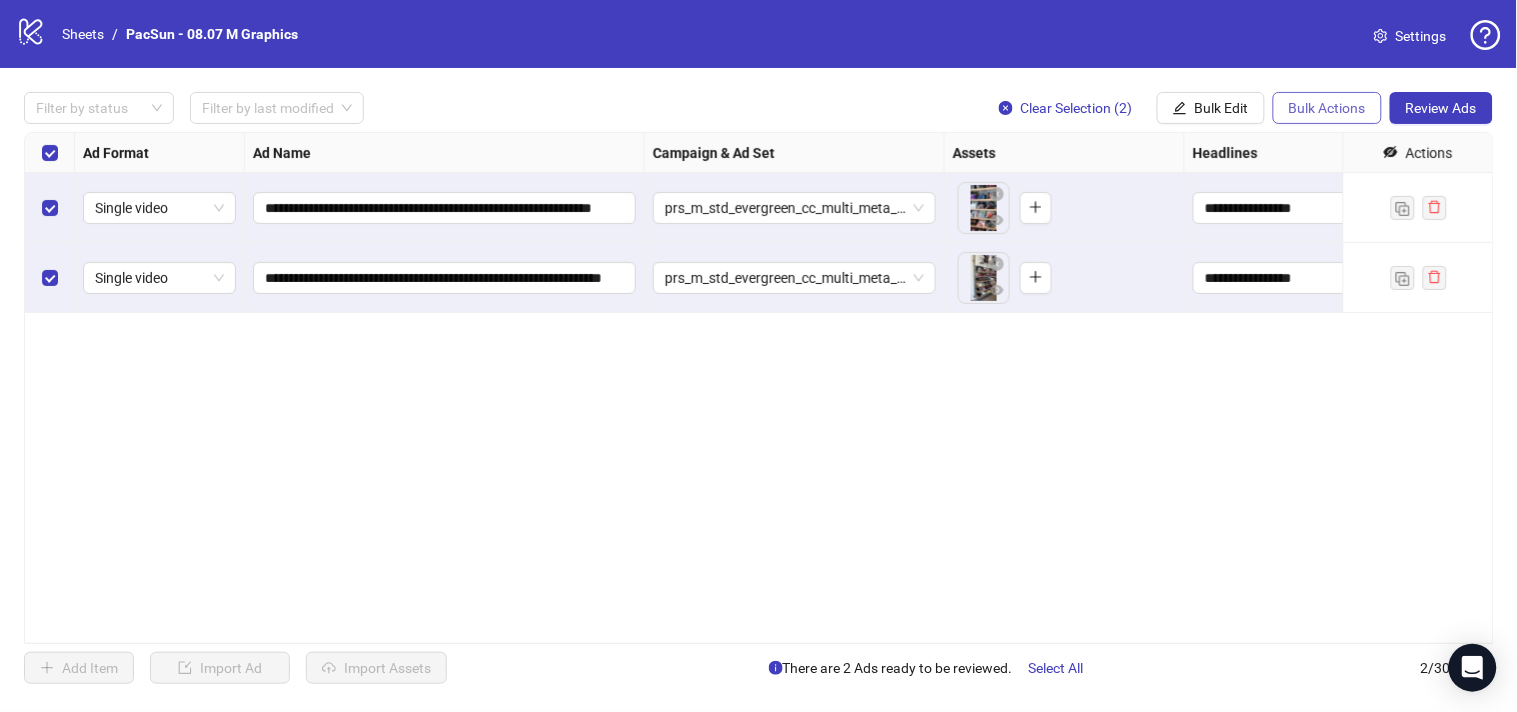 click on "Bulk Actions" at bounding box center [1327, 108] 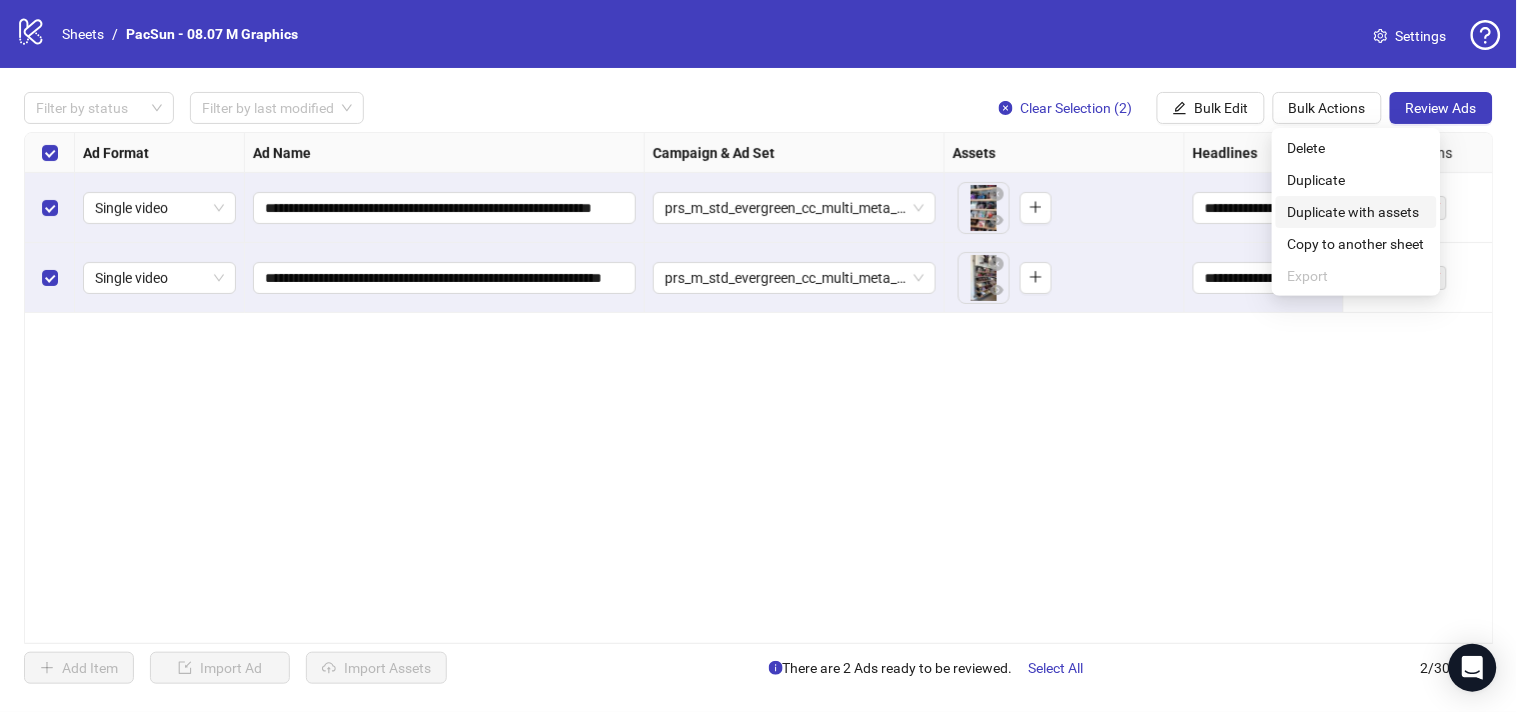 click on "Duplicate with assets" at bounding box center [1356, 212] 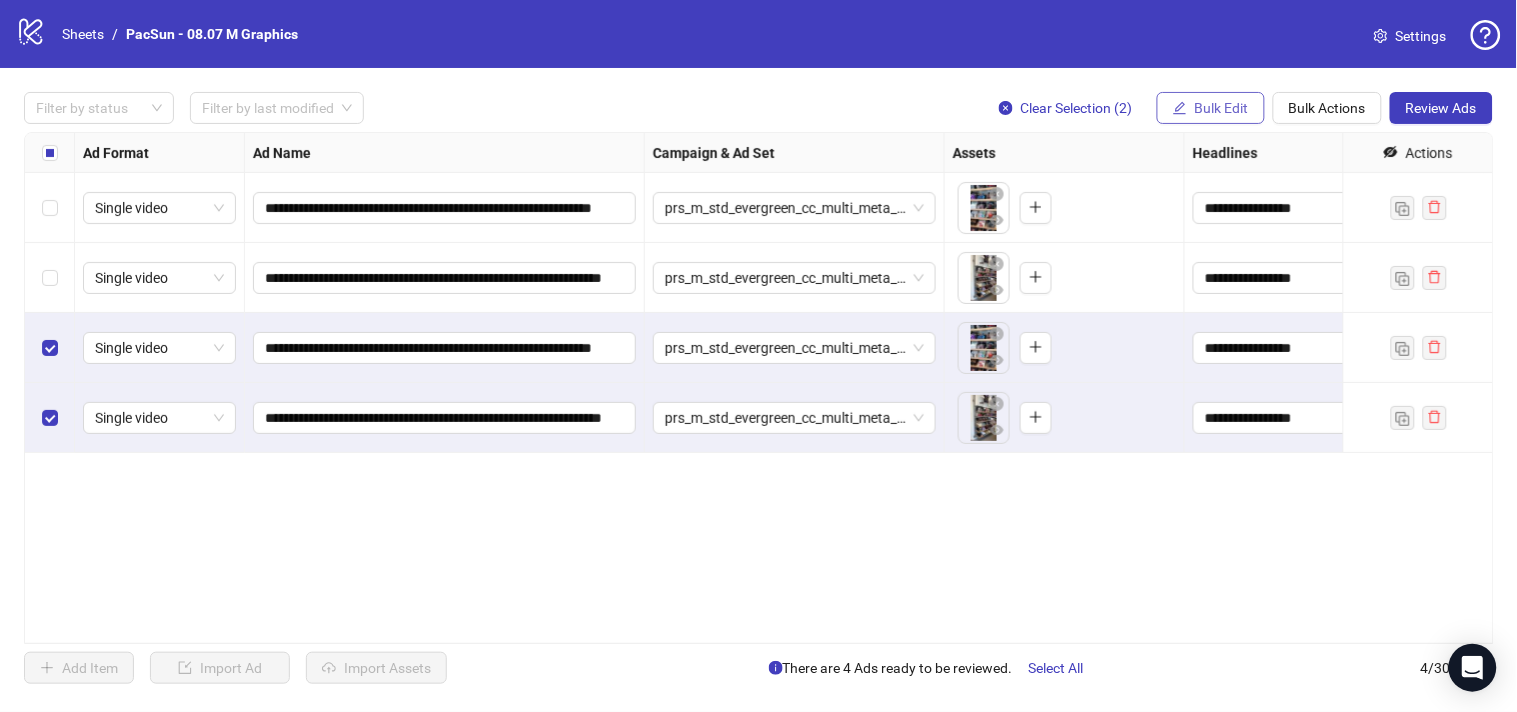 click on "Bulk Edit" at bounding box center (1222, 108) 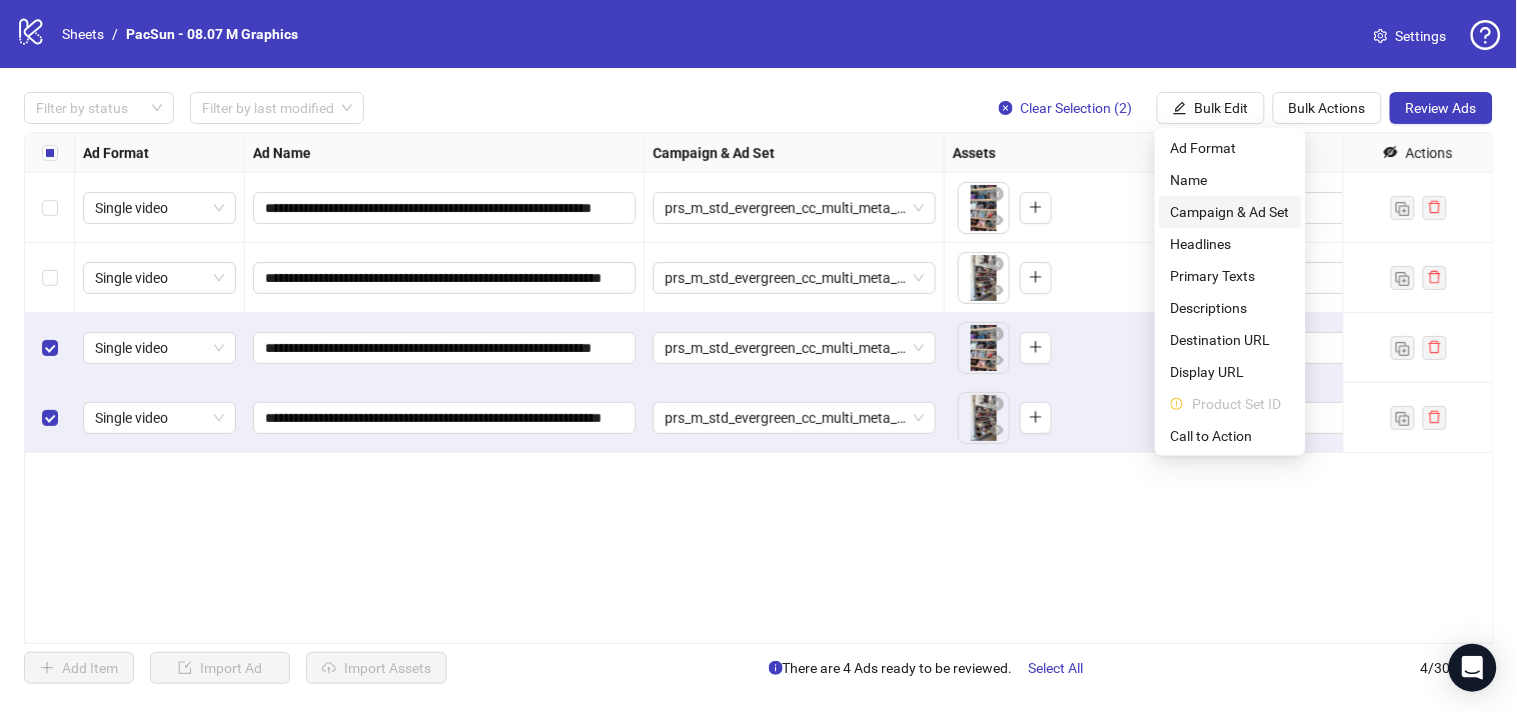 click on "Campaign & Ad Set" at bounding box center [1230, 212] 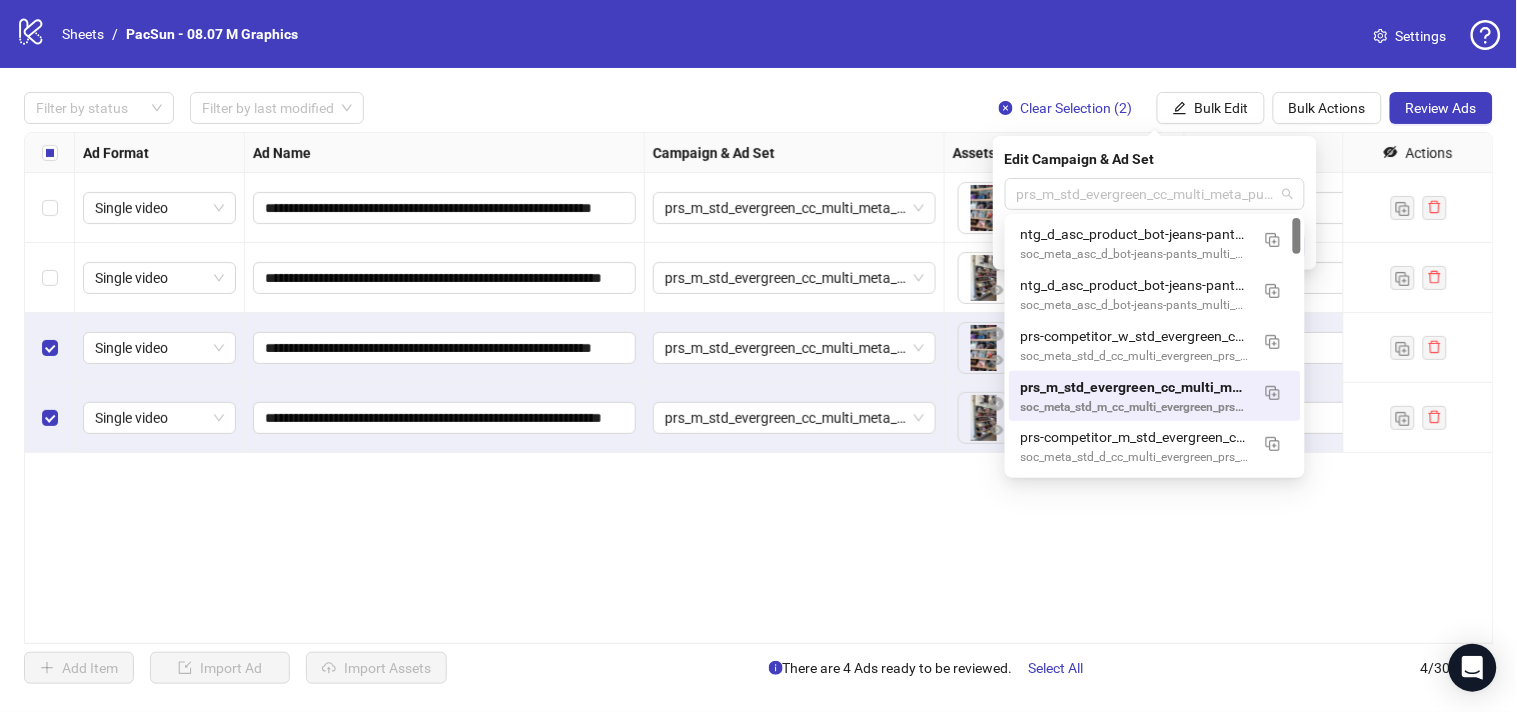 click on "prs_m_std_evergreen_cc_multi_meta_purch_max_autob_site_m-18-54_1dc0dv_jul25_fna" at bounding box center [1155, 194] 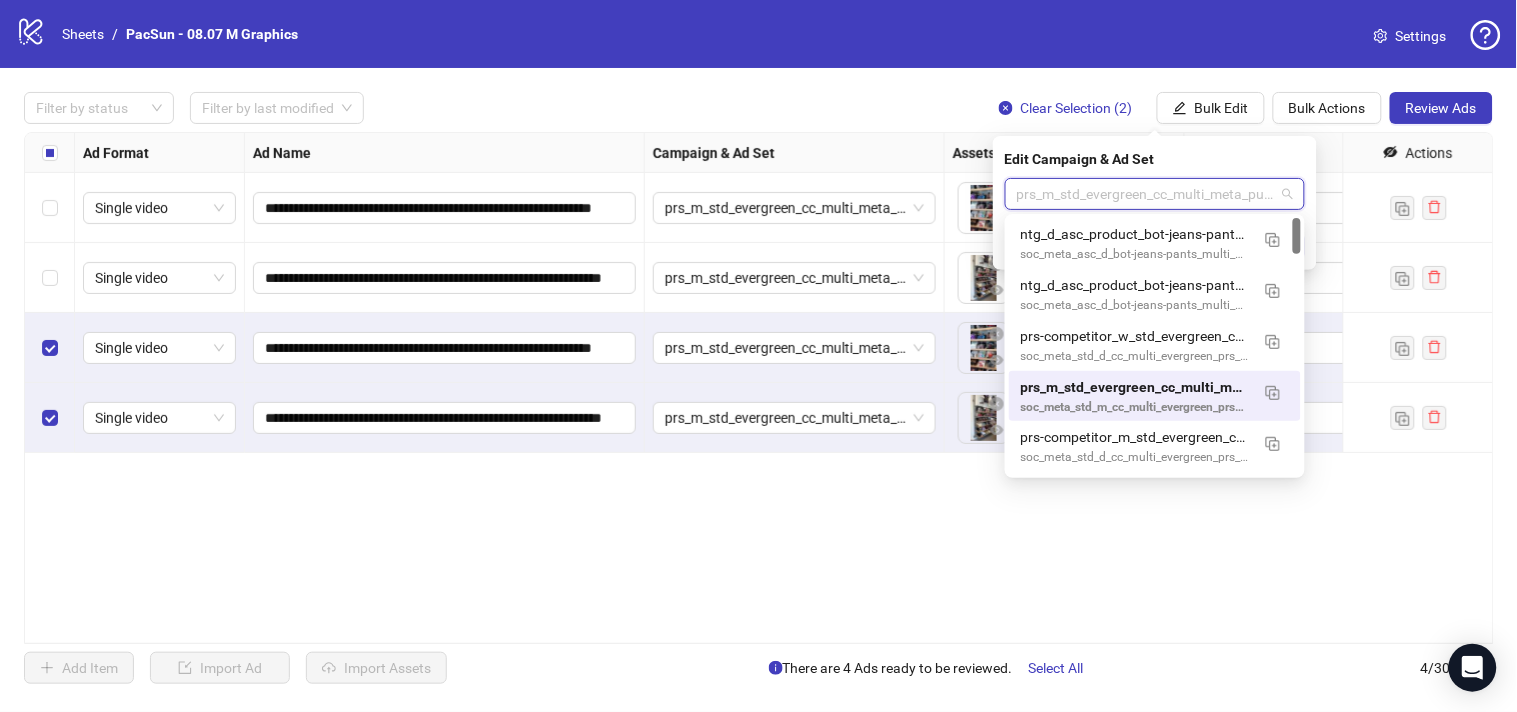 paste on "**********" 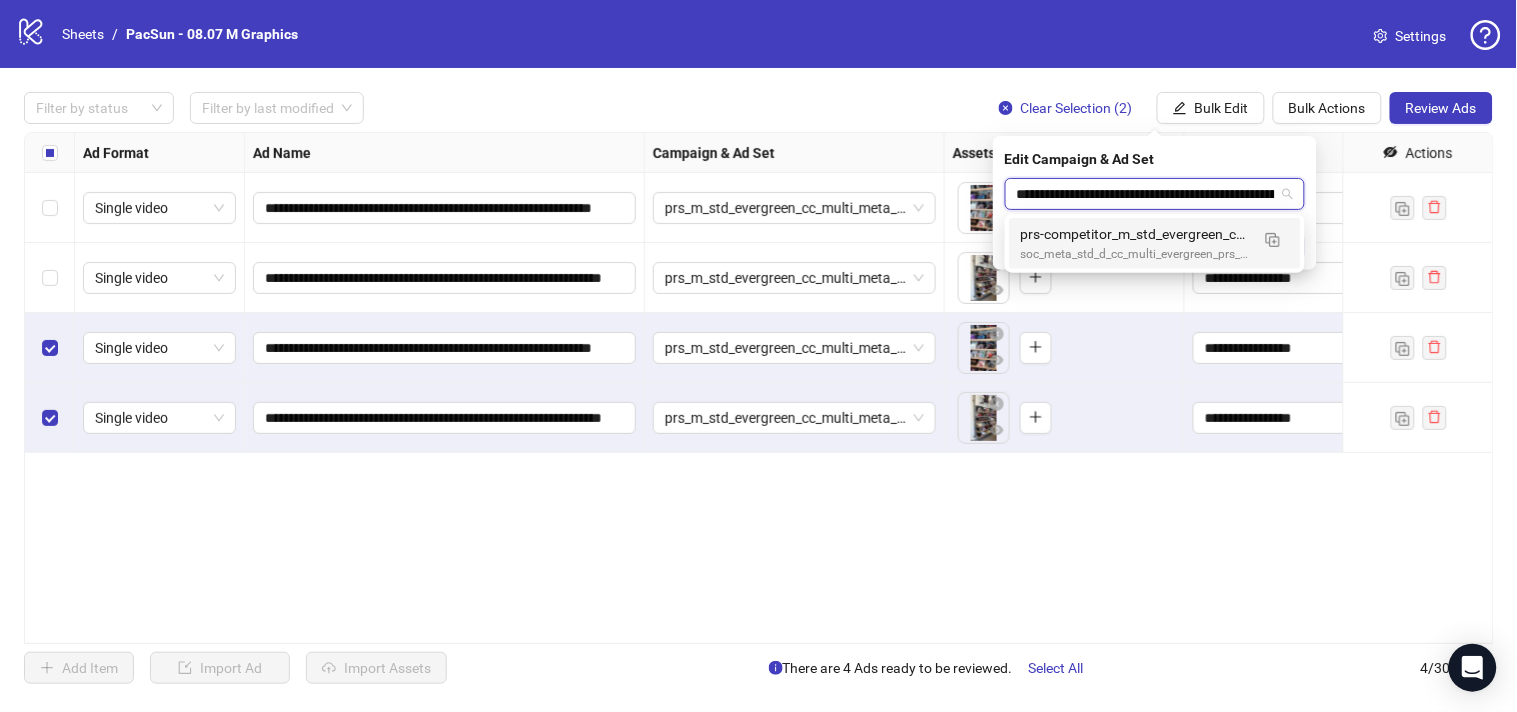 scroll, scrollTop: 0, scrollLeft: 366, axis: horizontal 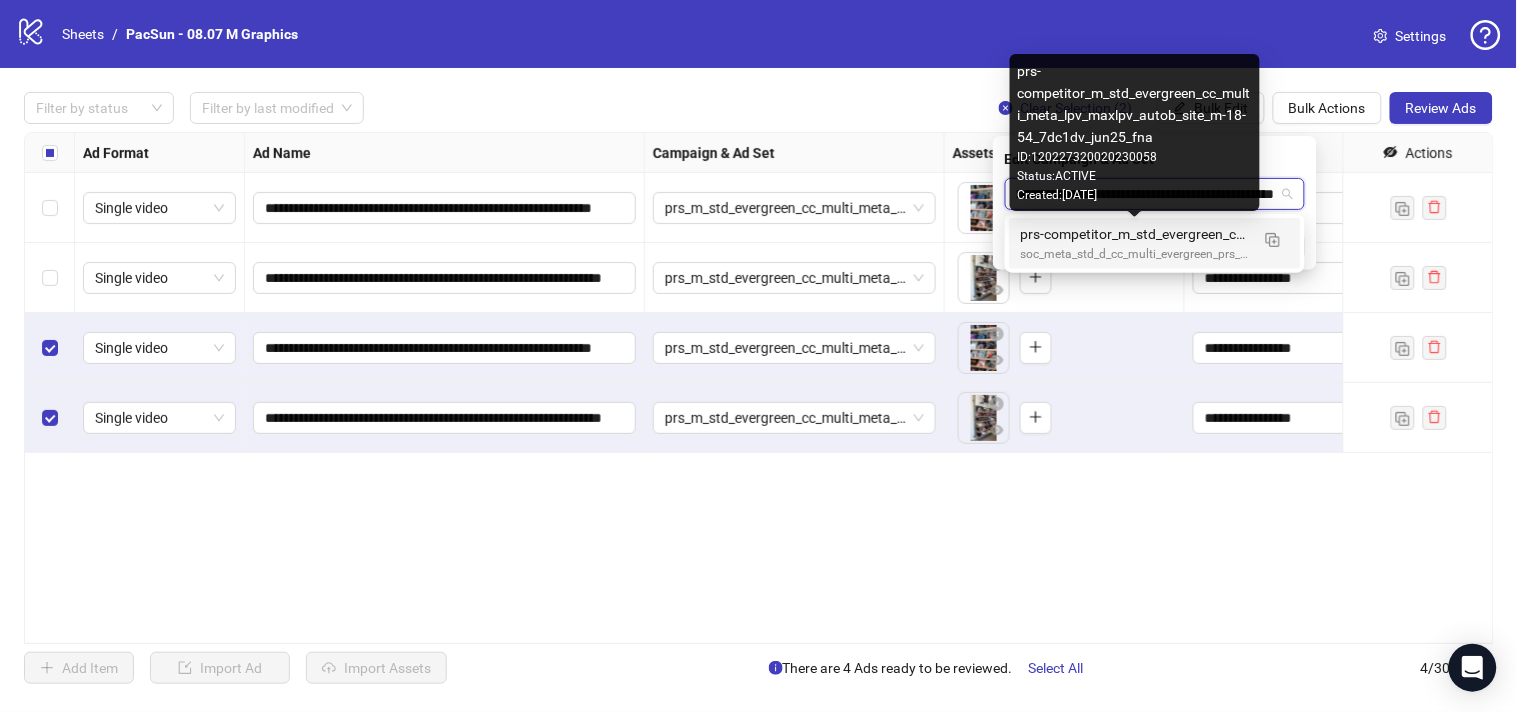 click on "prs-competitor_m_std_evergreen_cc_multi_meta_lpv_maxlpv_autob_site_m-18-54_7dc1dv_jun25_fna" at bounding box center [1135, 234] 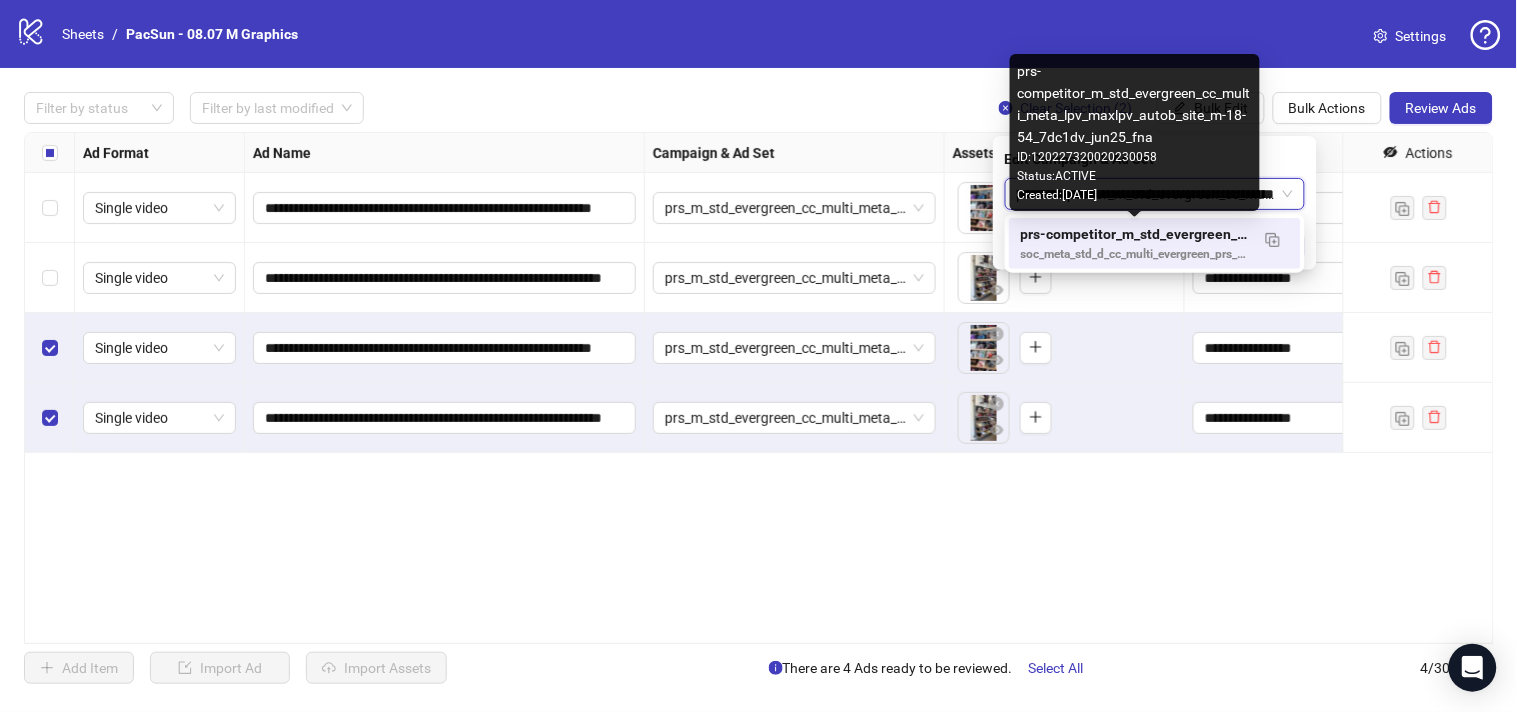 type 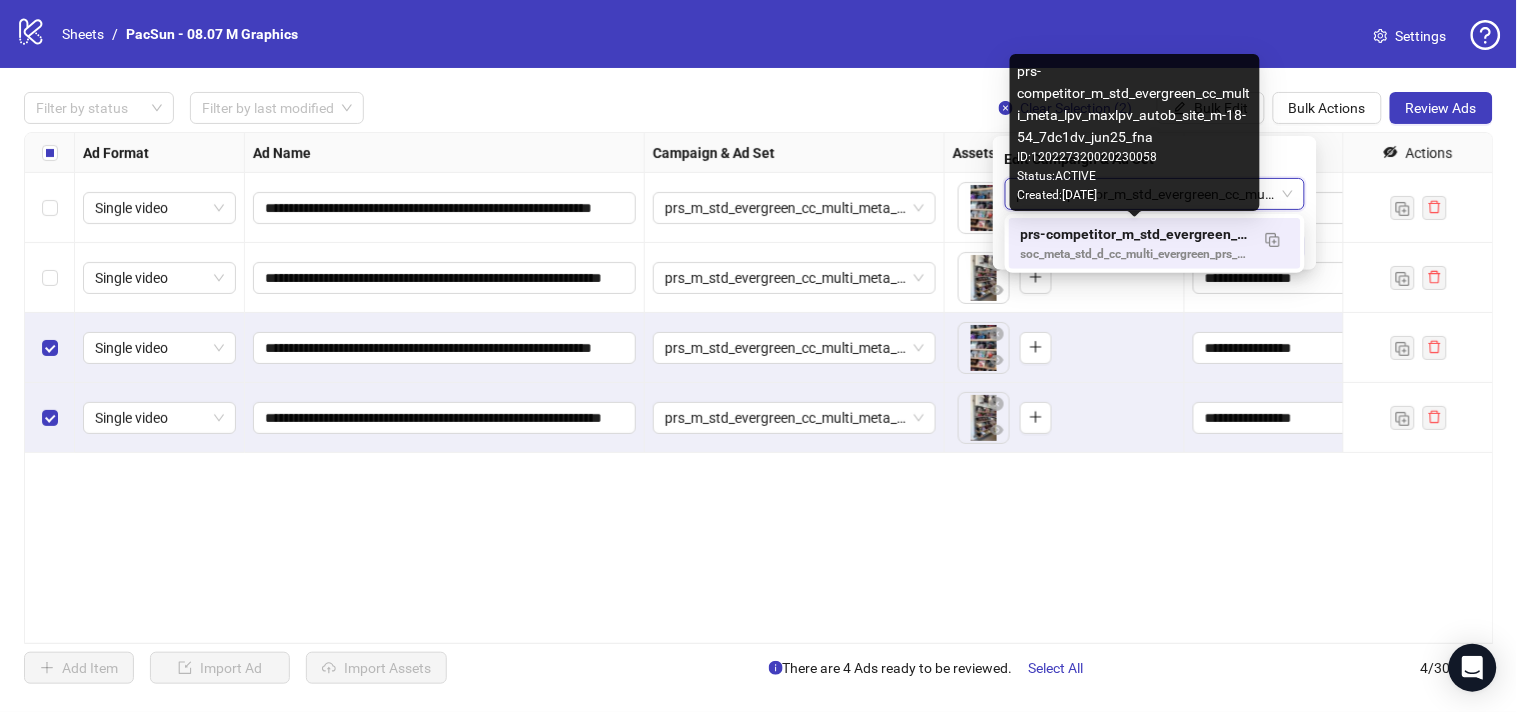 scroll, scrollTop: 0, scrollLeft: 0, axis: both 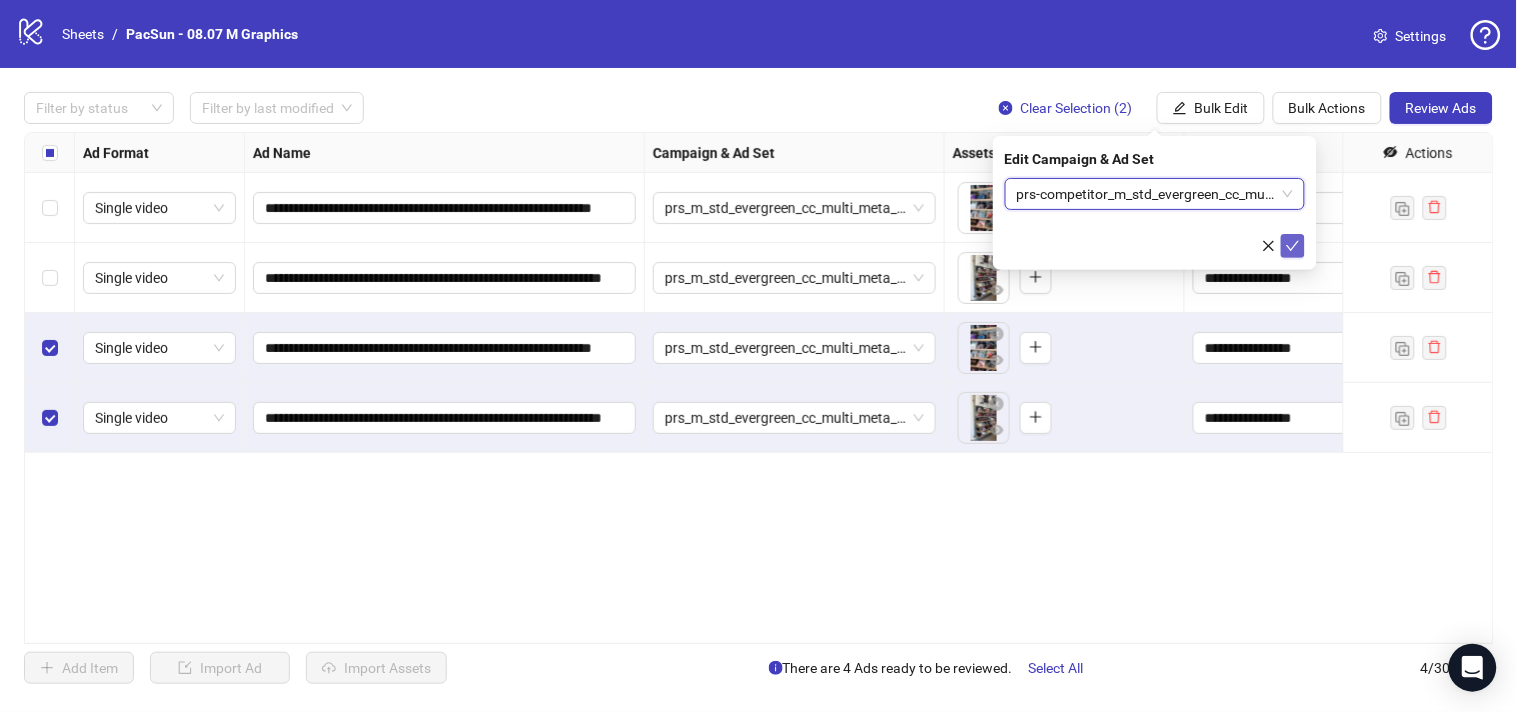 click 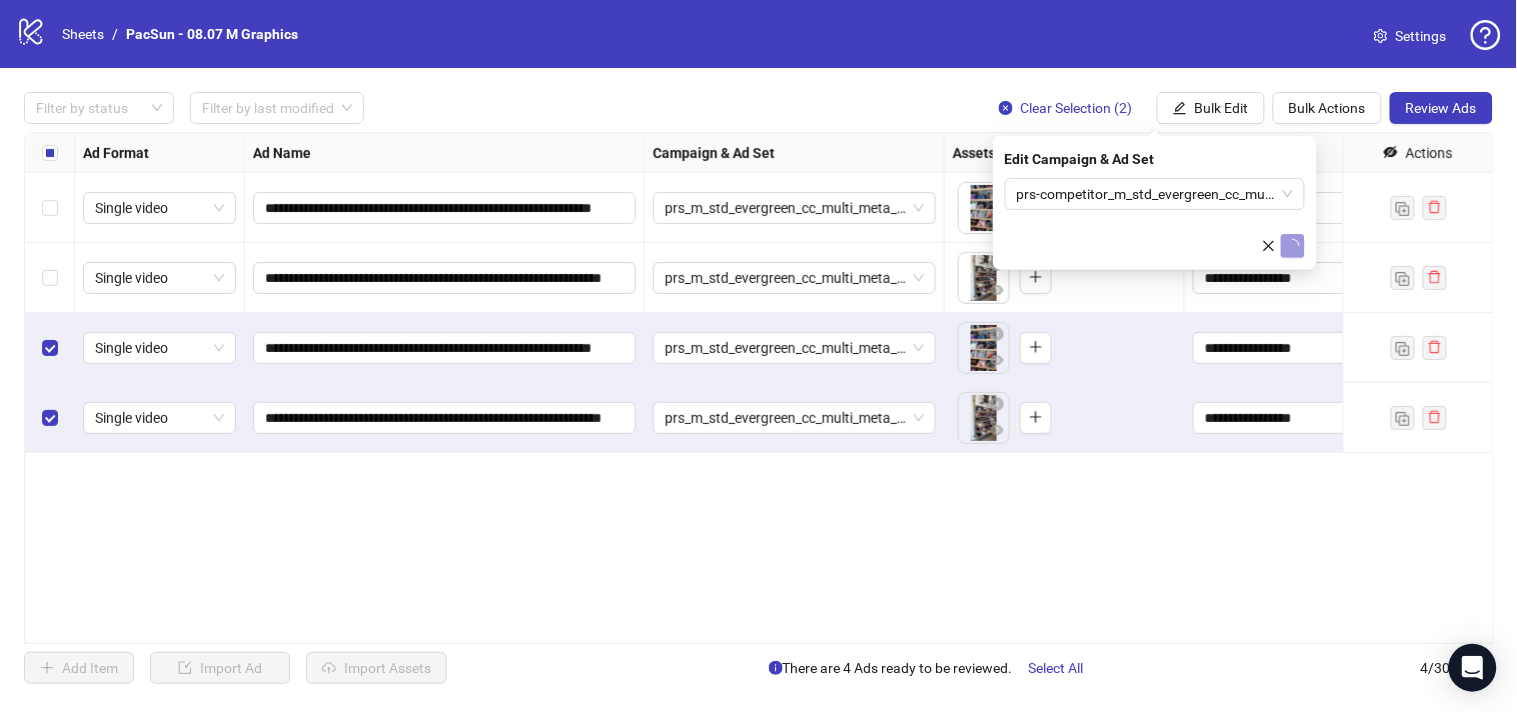 type 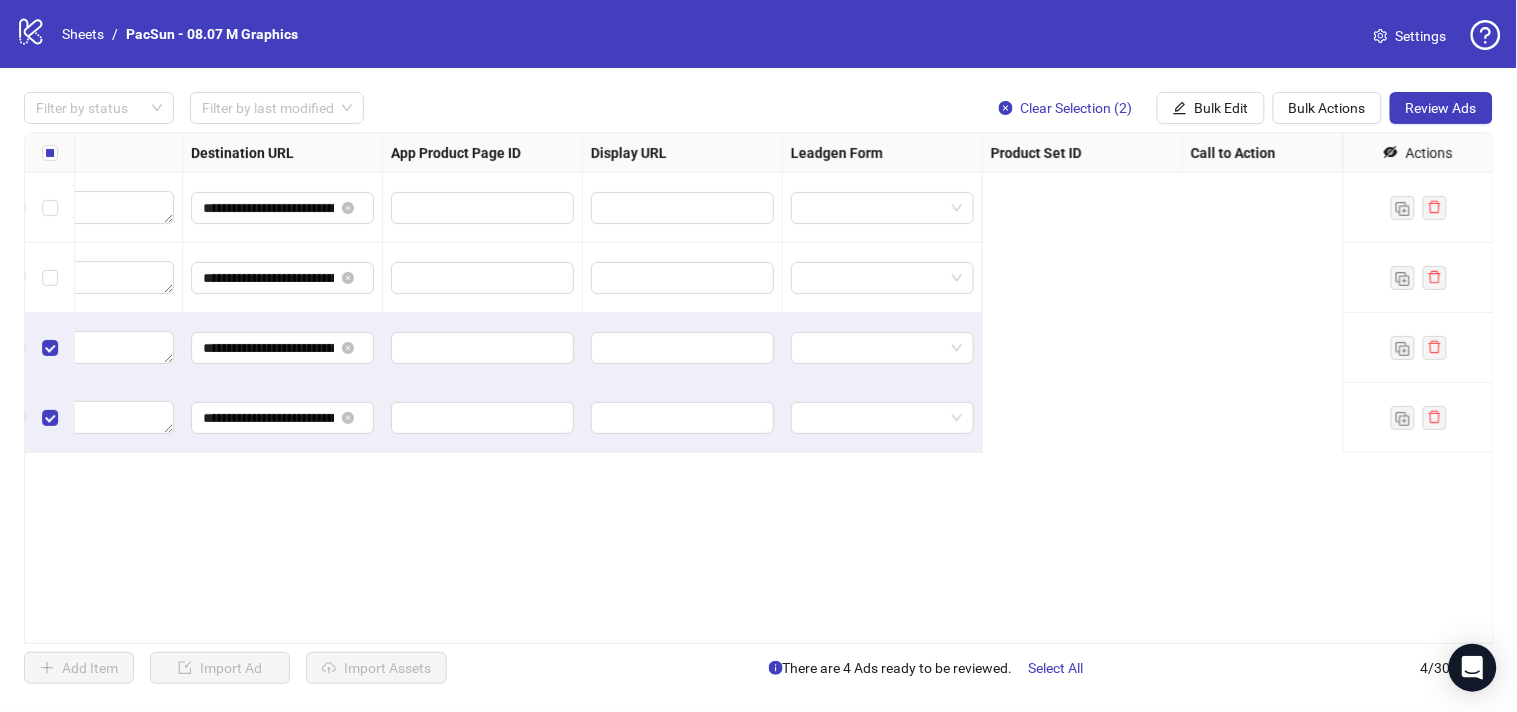 scroll, scrollTop: 0, scrollLeft: 891, axis: horizontal 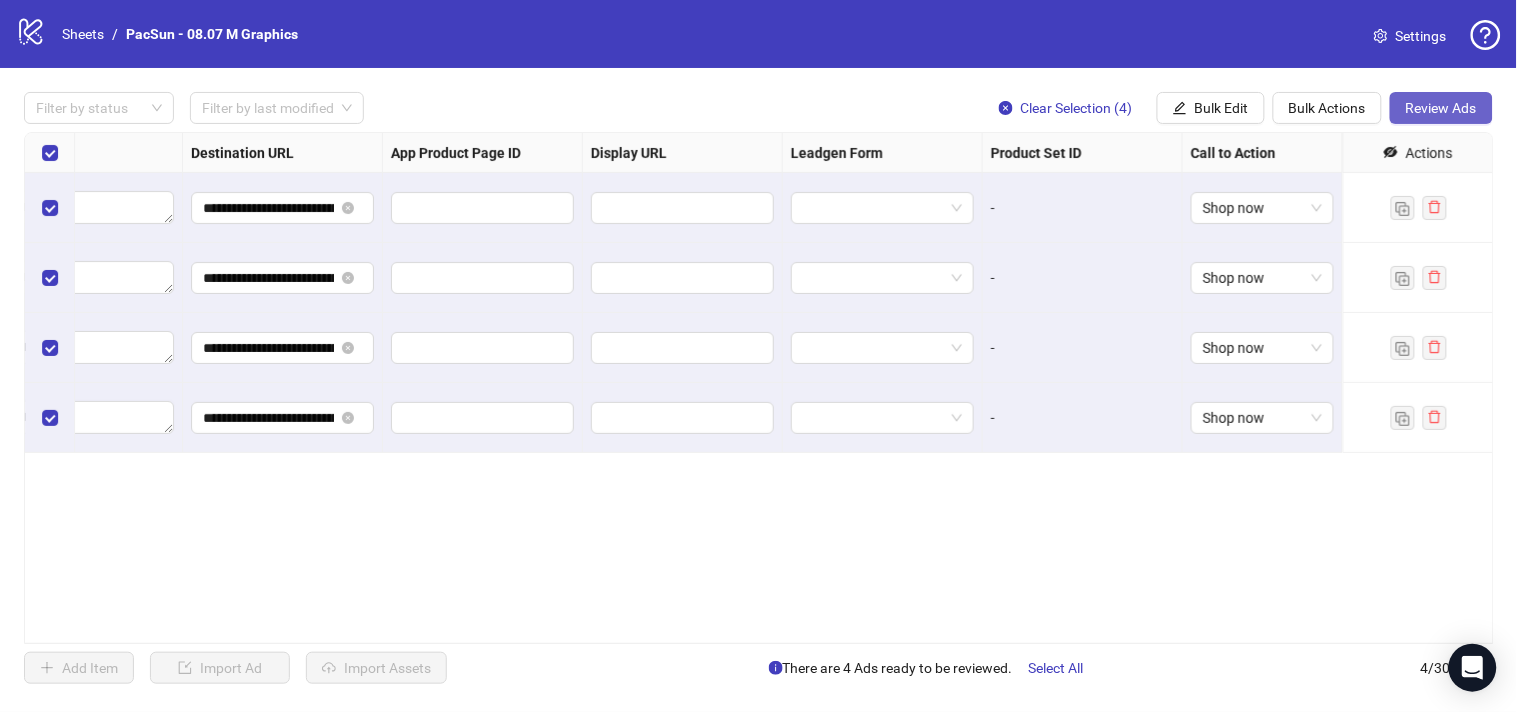 click on "Review Ads" at bounding box center [1441, 108] 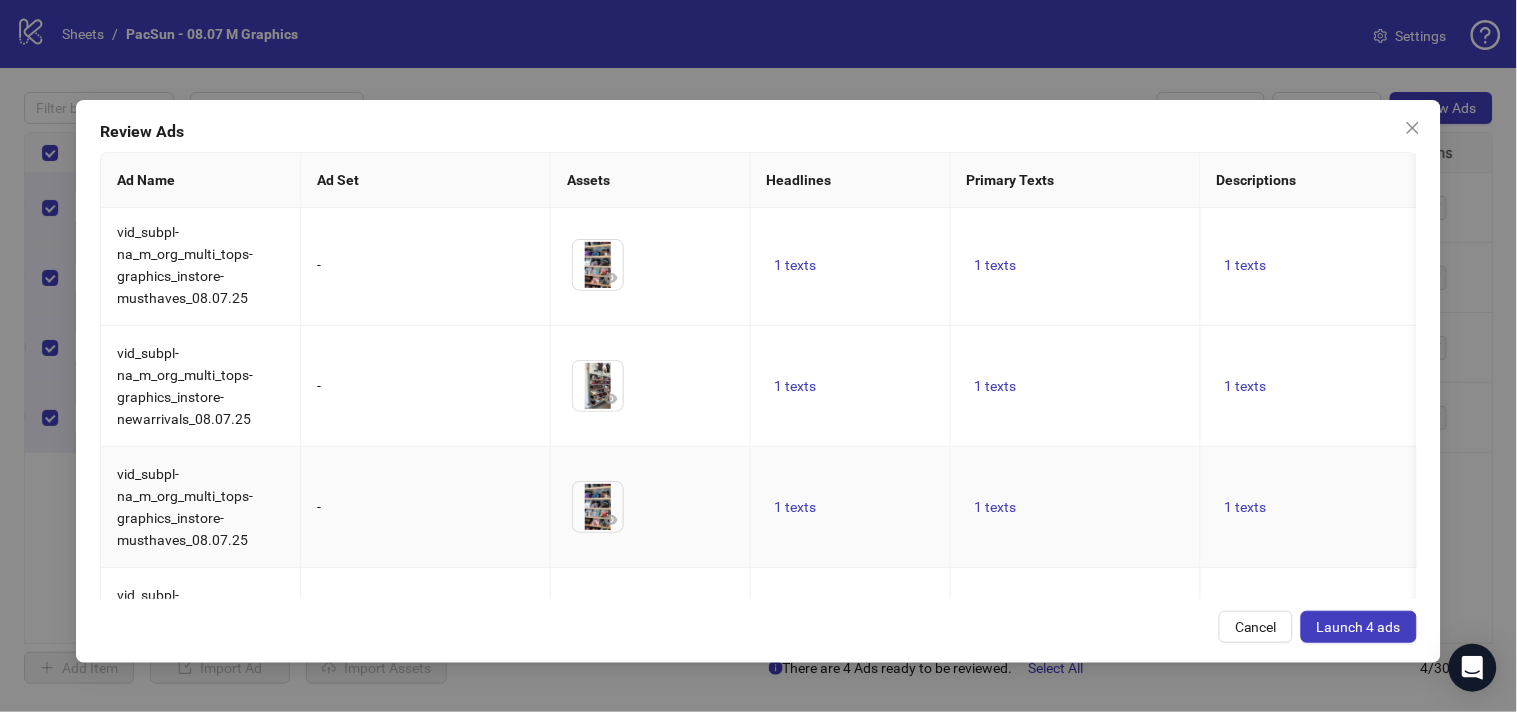 scroll, scrollTop: 0, scrollLeft: 0, axis: both 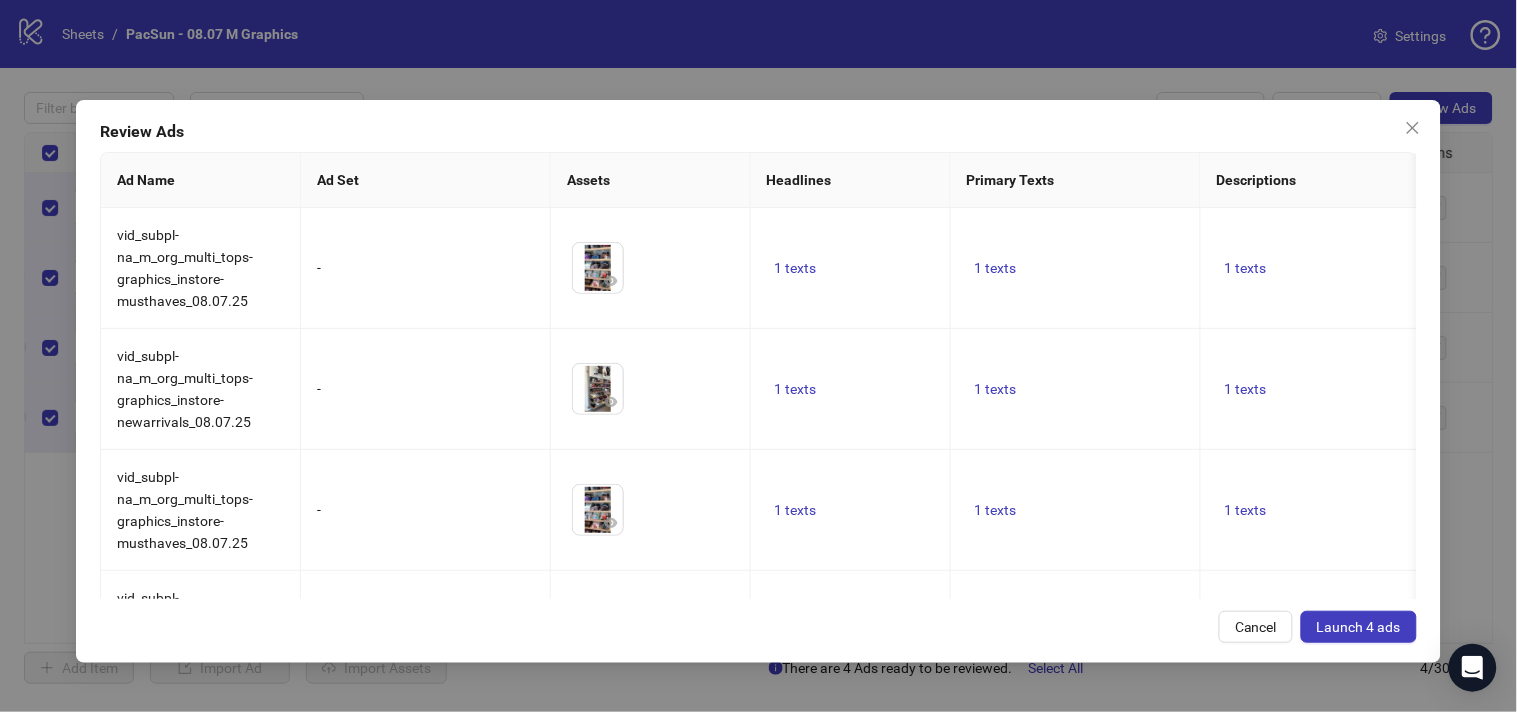 click on "Launch 4 ads" at bounding box center [1359, 627] 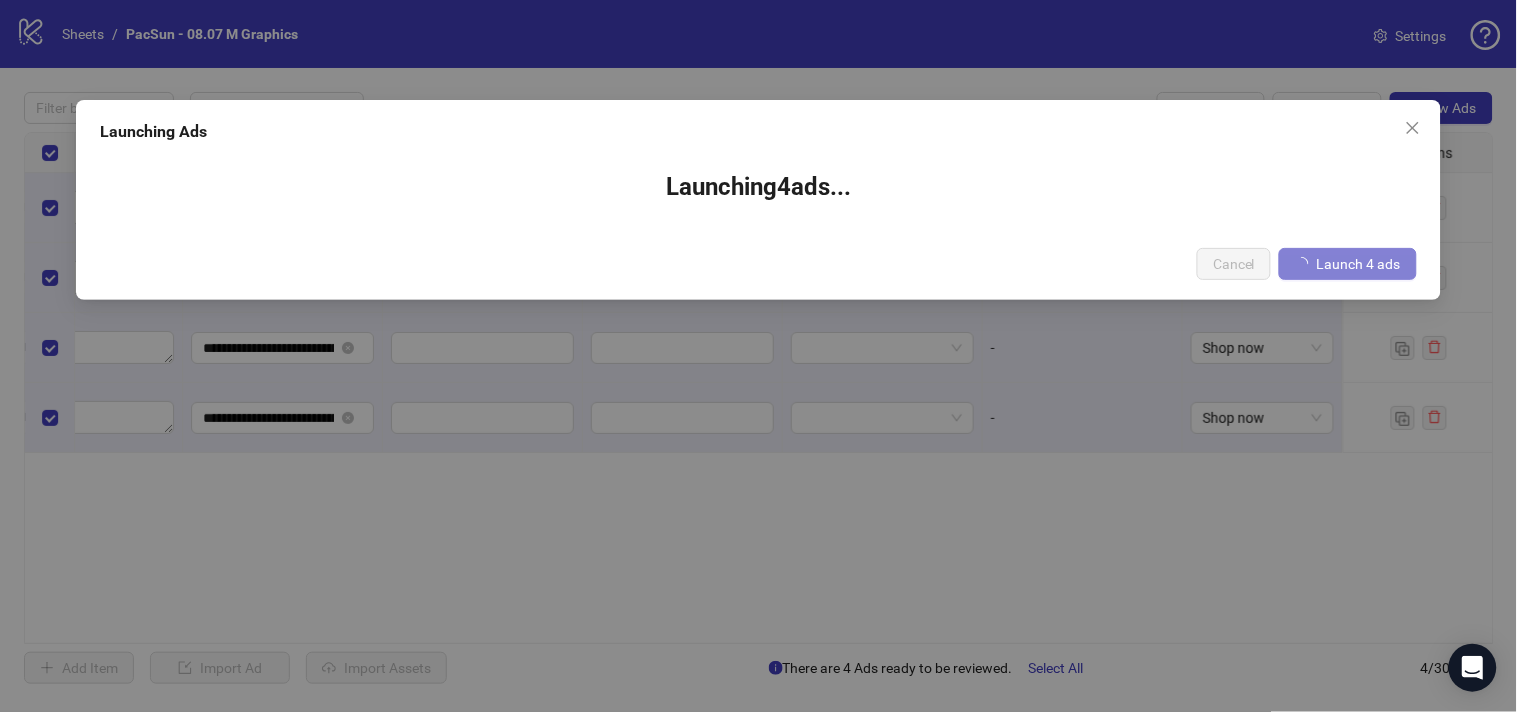 type 